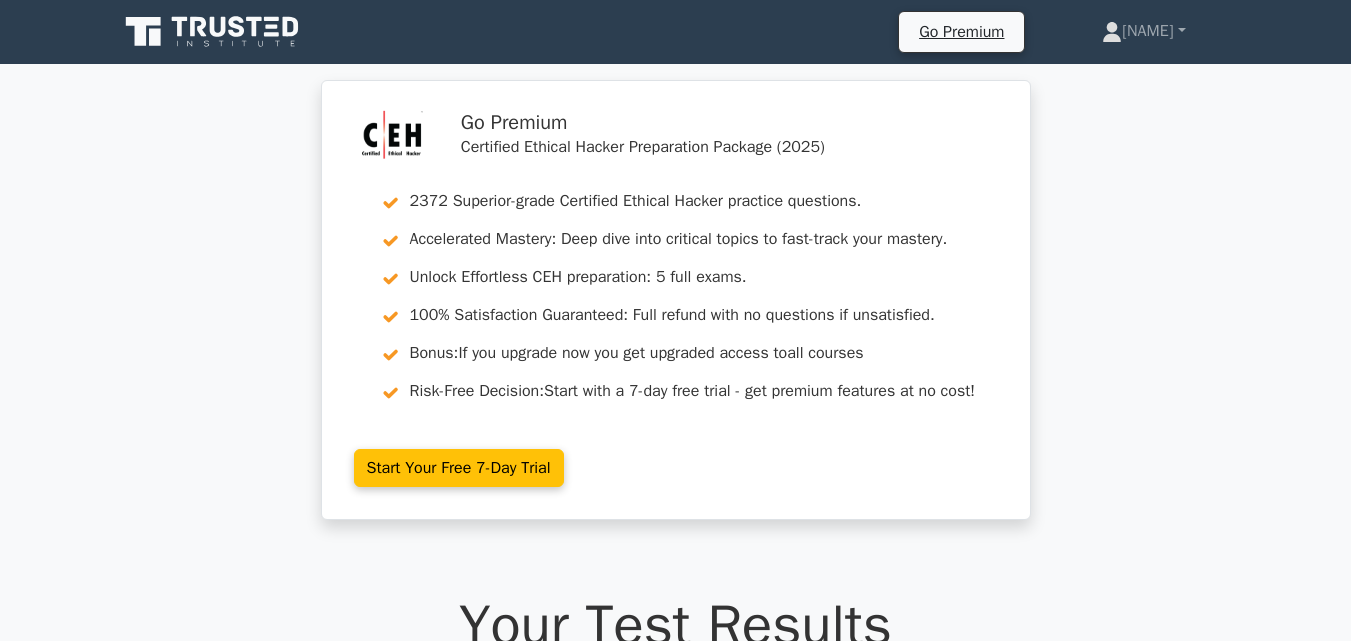 scroll, scrollTop: 0, scrollLeft: 0, axis: both 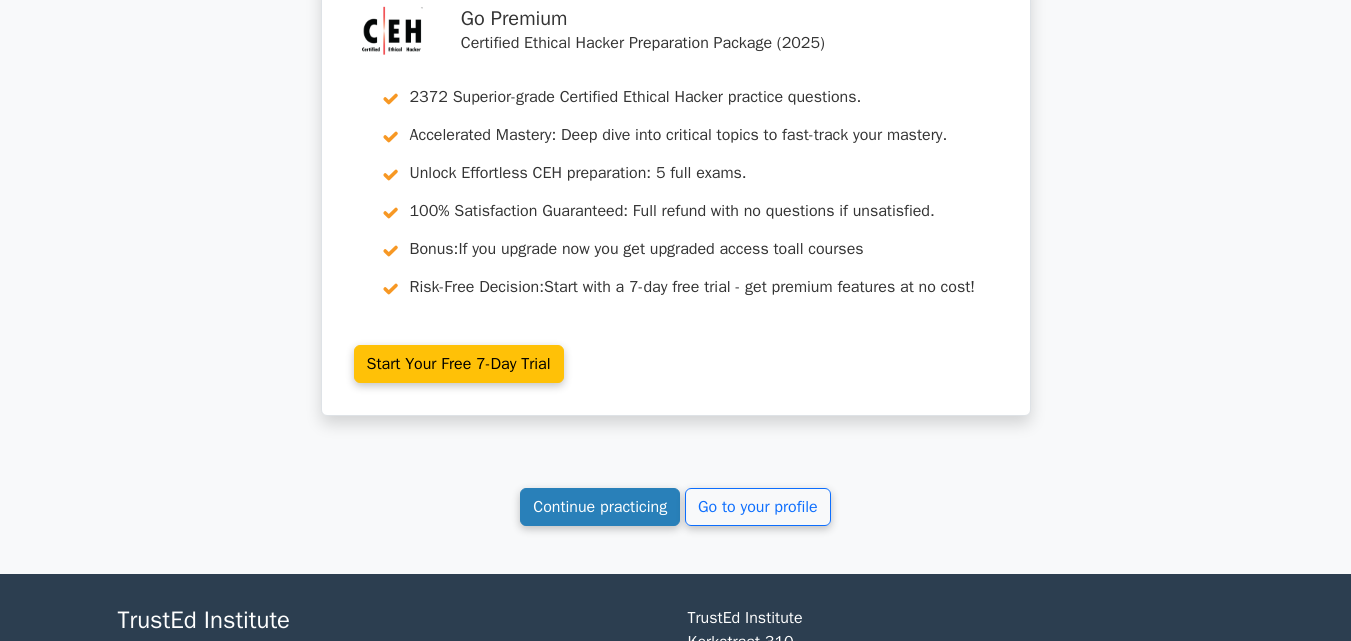 click on "Continue practicing" at bounding box center [600, 507] 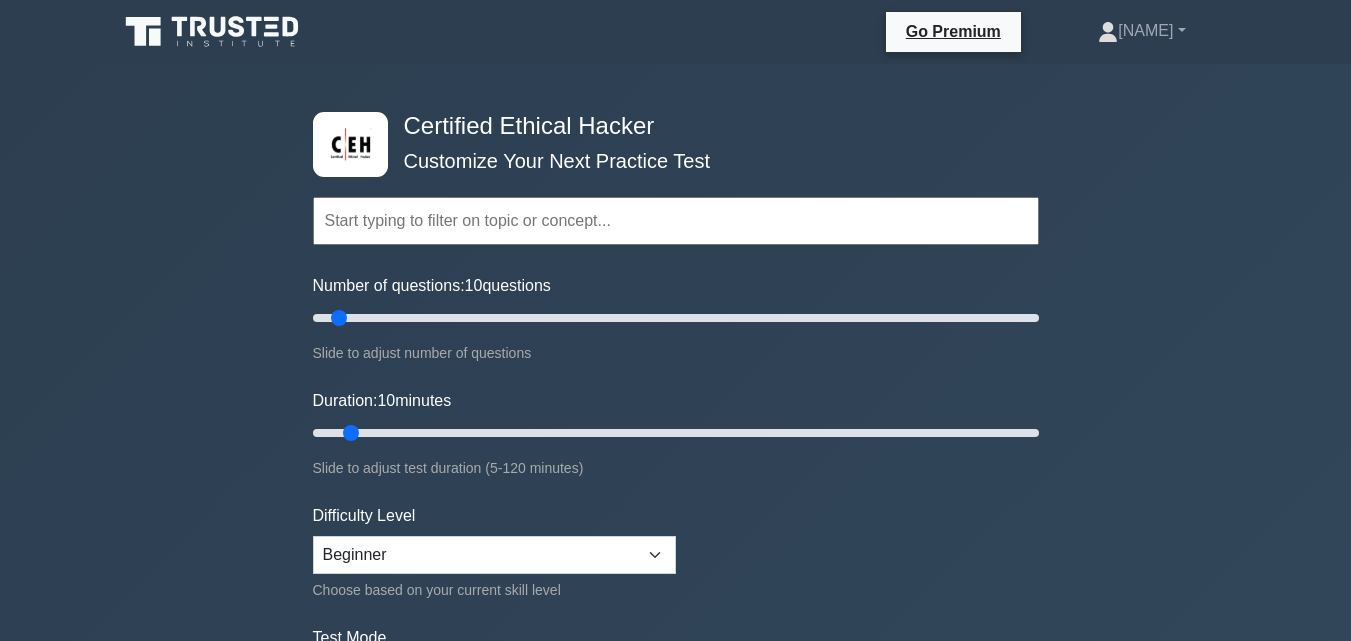 scroll, scrollTop: 0, scrollLeft: 0, axis: both 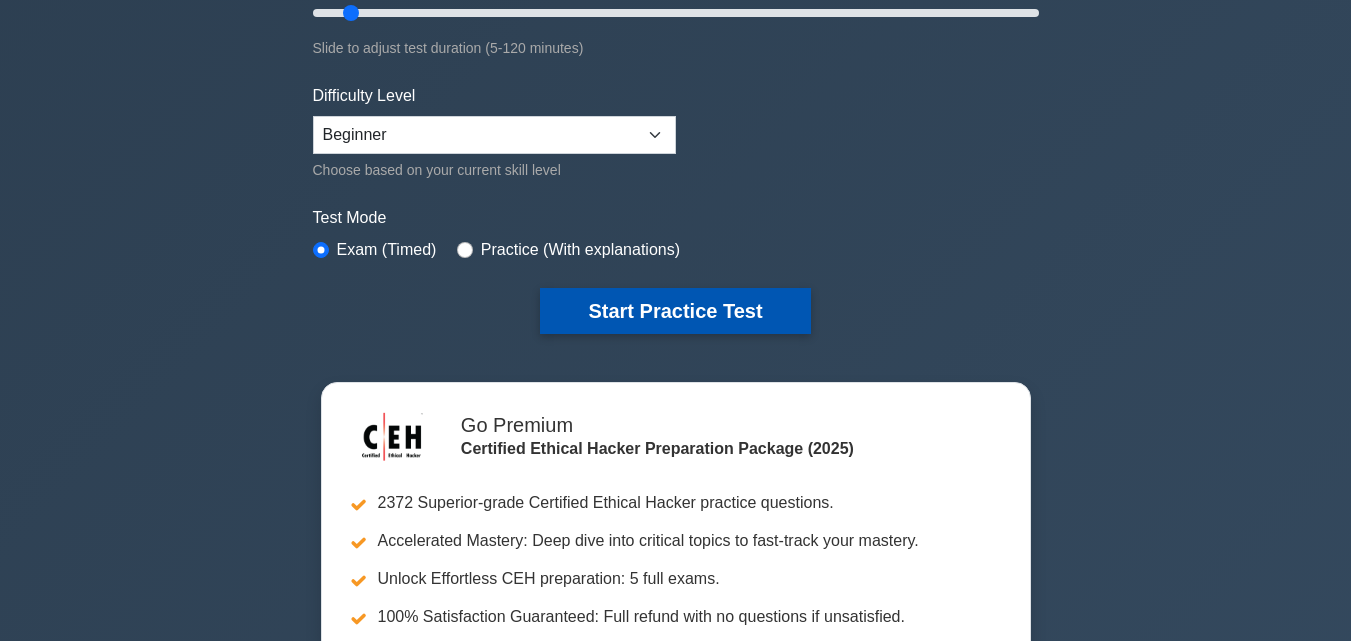 click on "Start Practice Test" at bounding box center (675, 311) 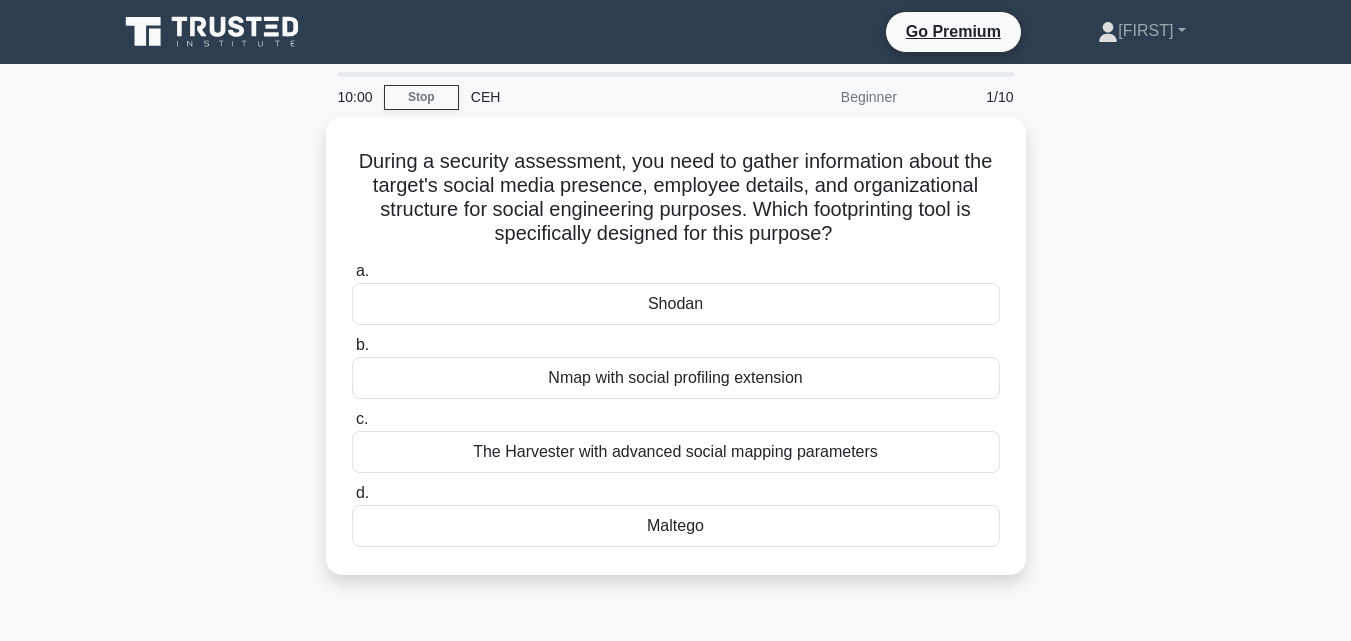 scroll, scrollTop: 0, scrollLeft: 0, axis: both 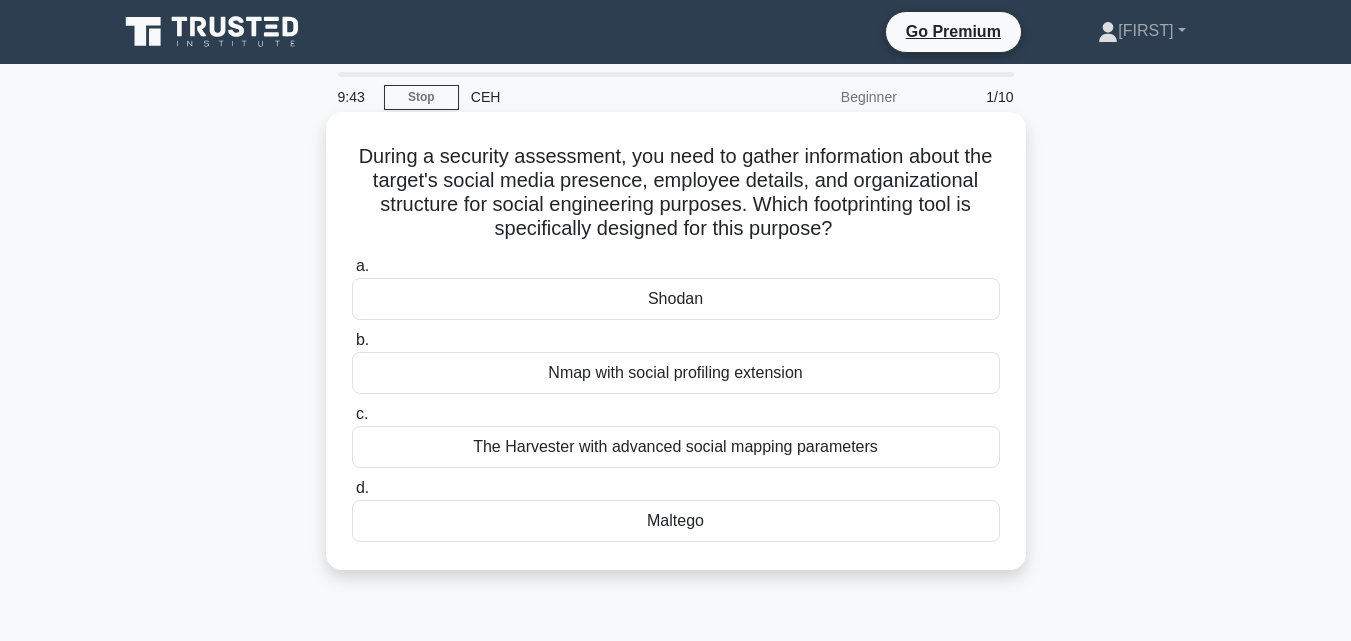 click on "The Harvester with advanced social mapping parameters" at bounding box center [676, 447] 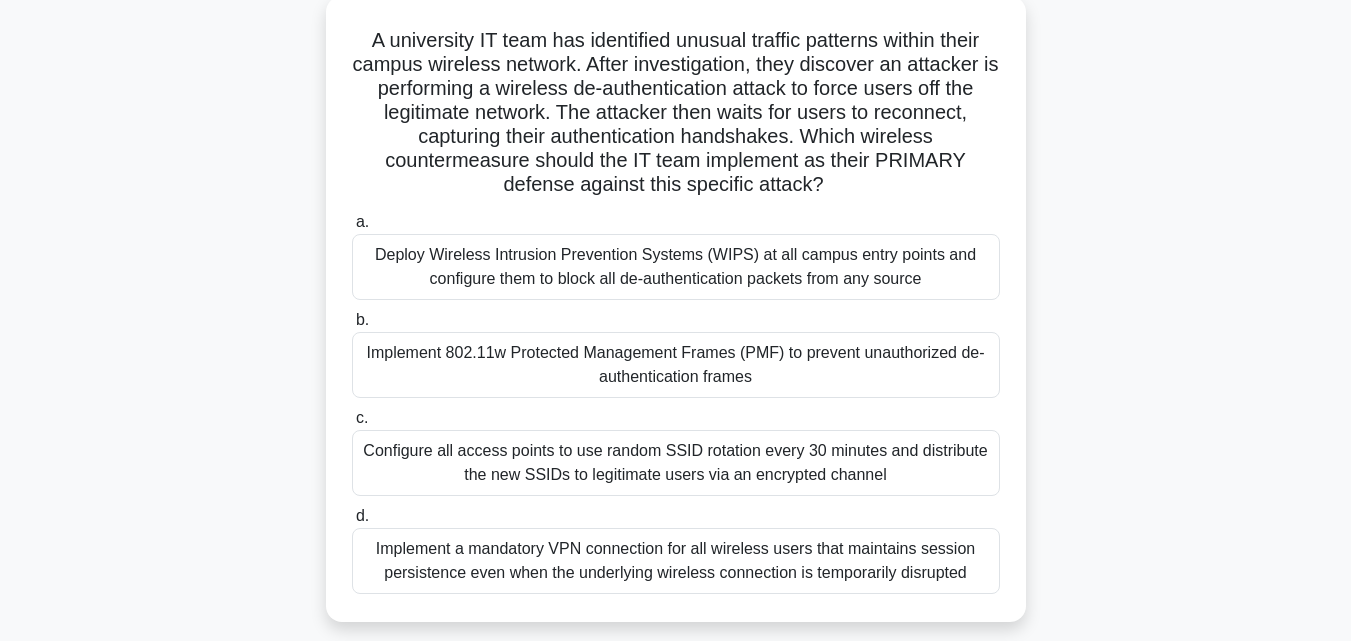 scroll, scrollTop: 152, scrollLeft: 0, axis: vertical 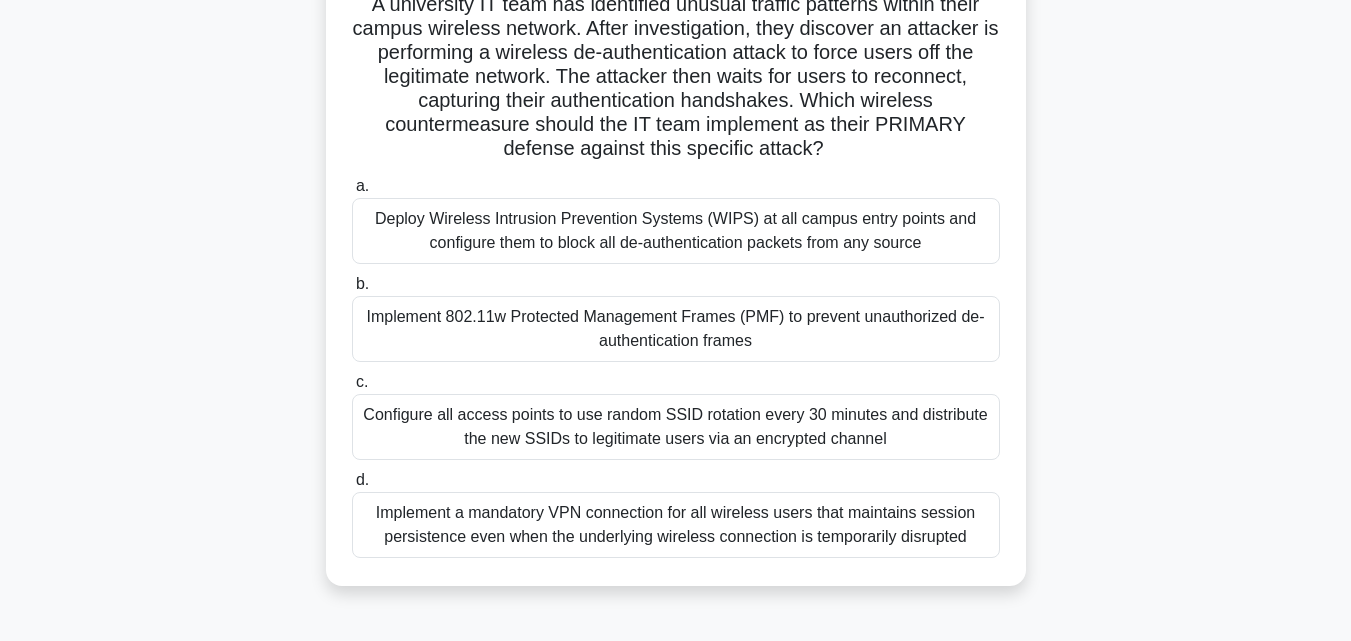 click on "Deploy Wireless Intrusion Prevention Systems (WIPS) at all campus entry points and configure them to block all de-authentication packets from any source" at bounding box center [676, 231] 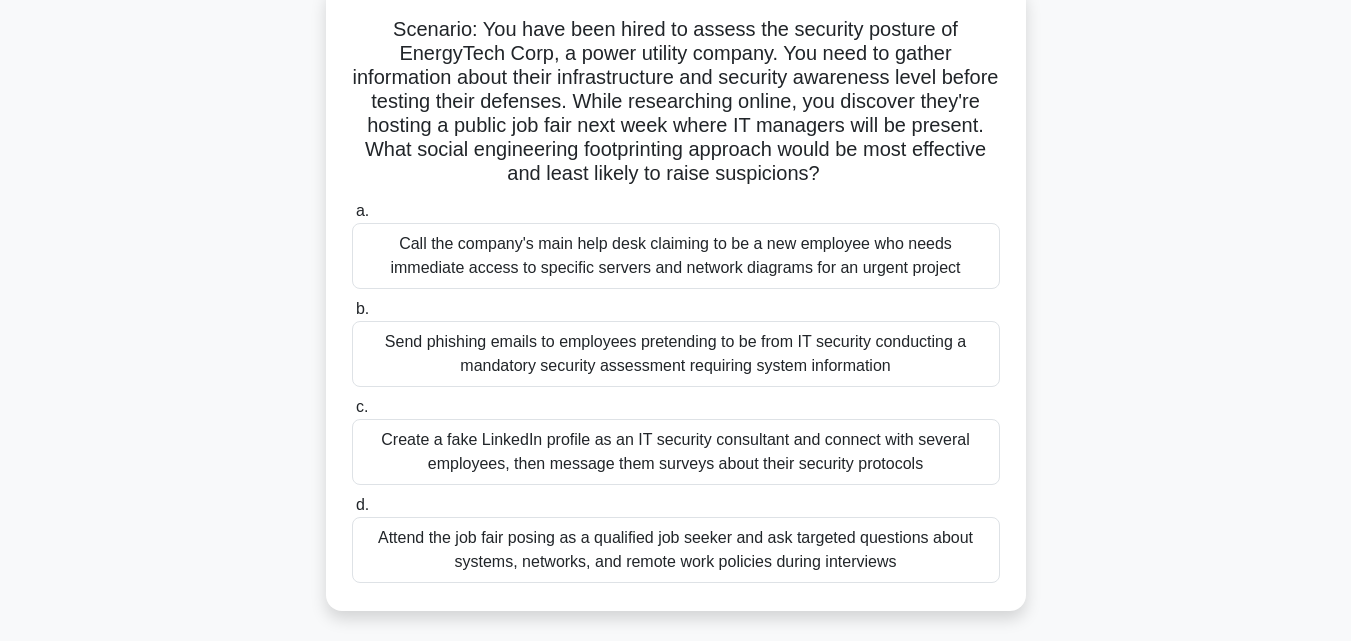 scroll, scrollTop: 211, scrollLeft: 0, axis: vertical 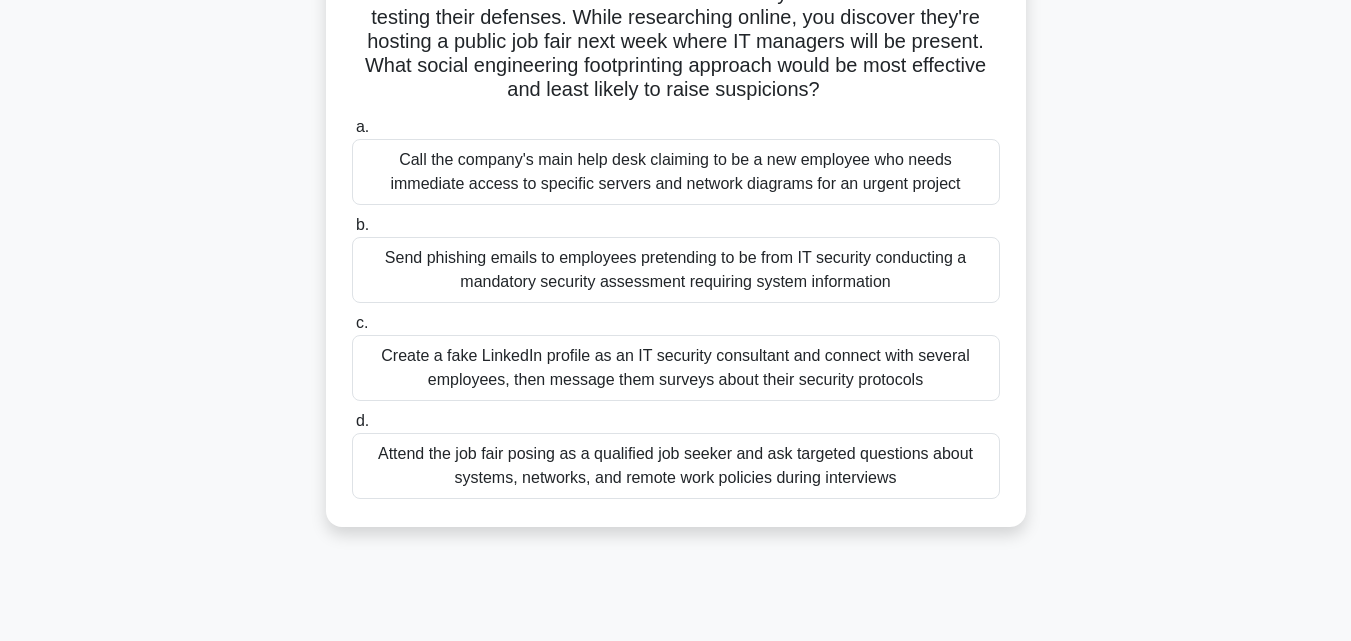 click on "Create a fake LinkedIn profile as an IT security consultant and connect with several employees, then message them surveys about their security protocols" at bounding box center (676, 368) 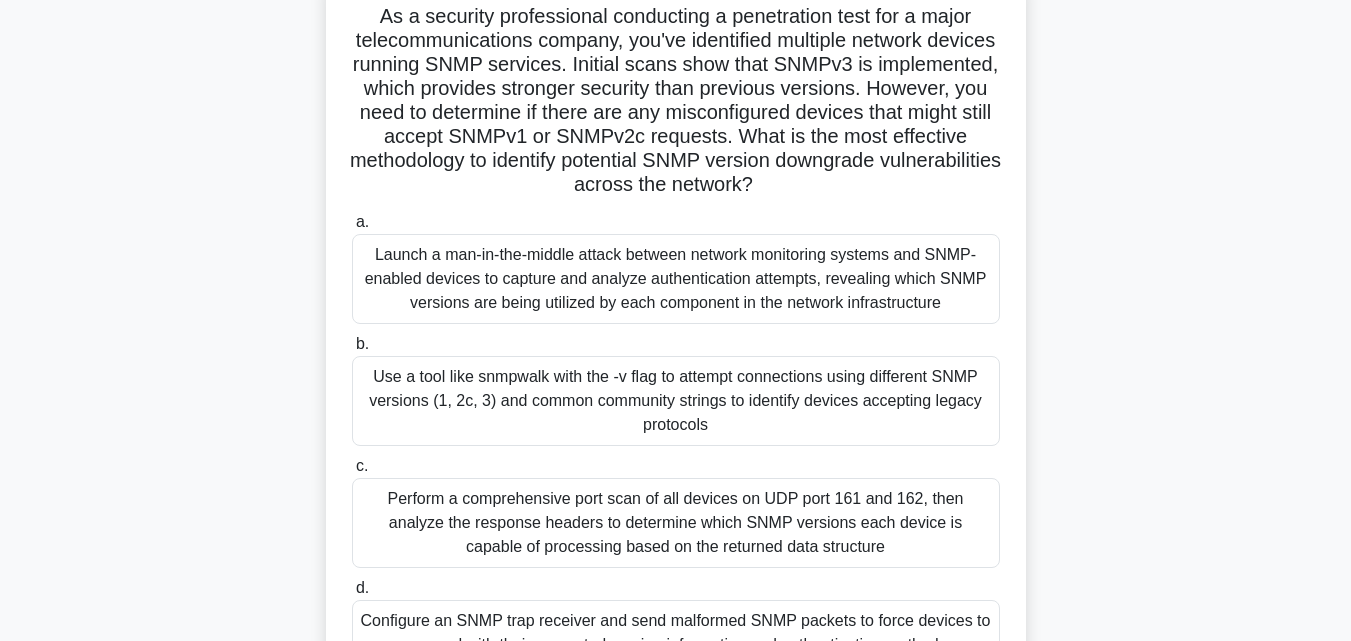 scroll, scrollTop: 185, scrollLeft: 0, axis: vertical 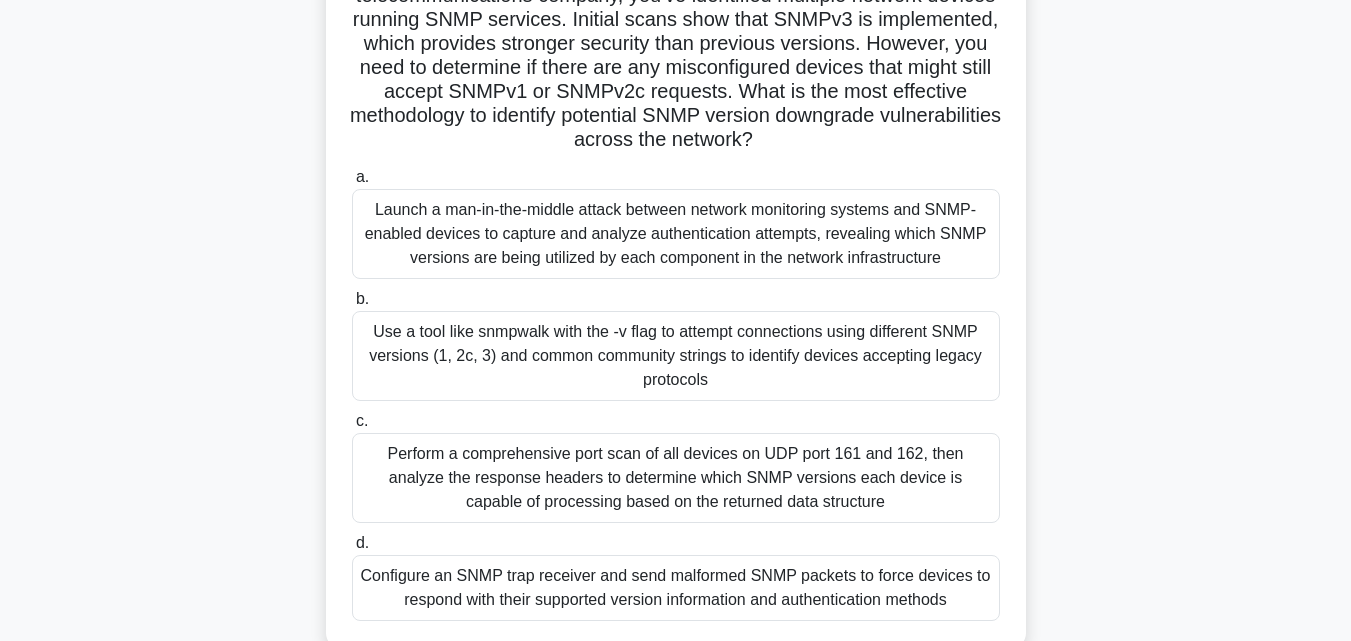 click on "Launch a man-in-the-middle attack between network monitoring systems and SNMP-enabled devices to capture and analyze authentication attempts, revealing which SNMP versions are being utilized by each component in the network infrastructure" at bounding box center (676, 234) 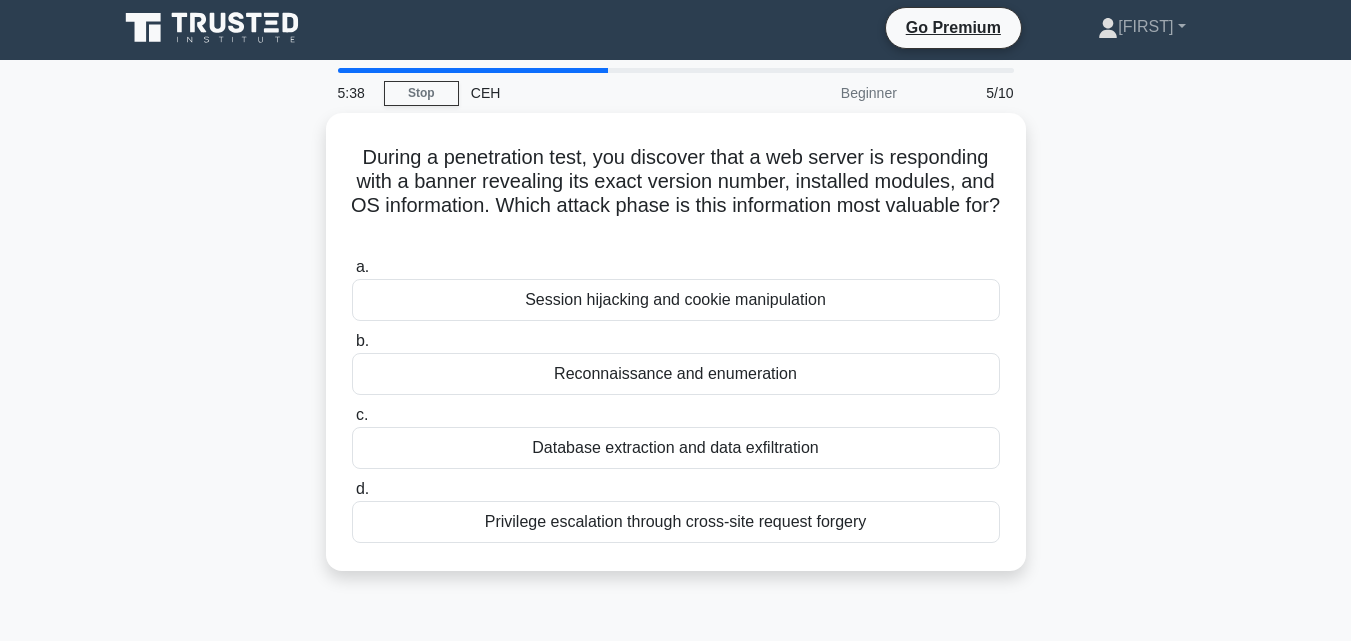 scroll, scrollTop: 0, scrollLeft: 0, axis: both 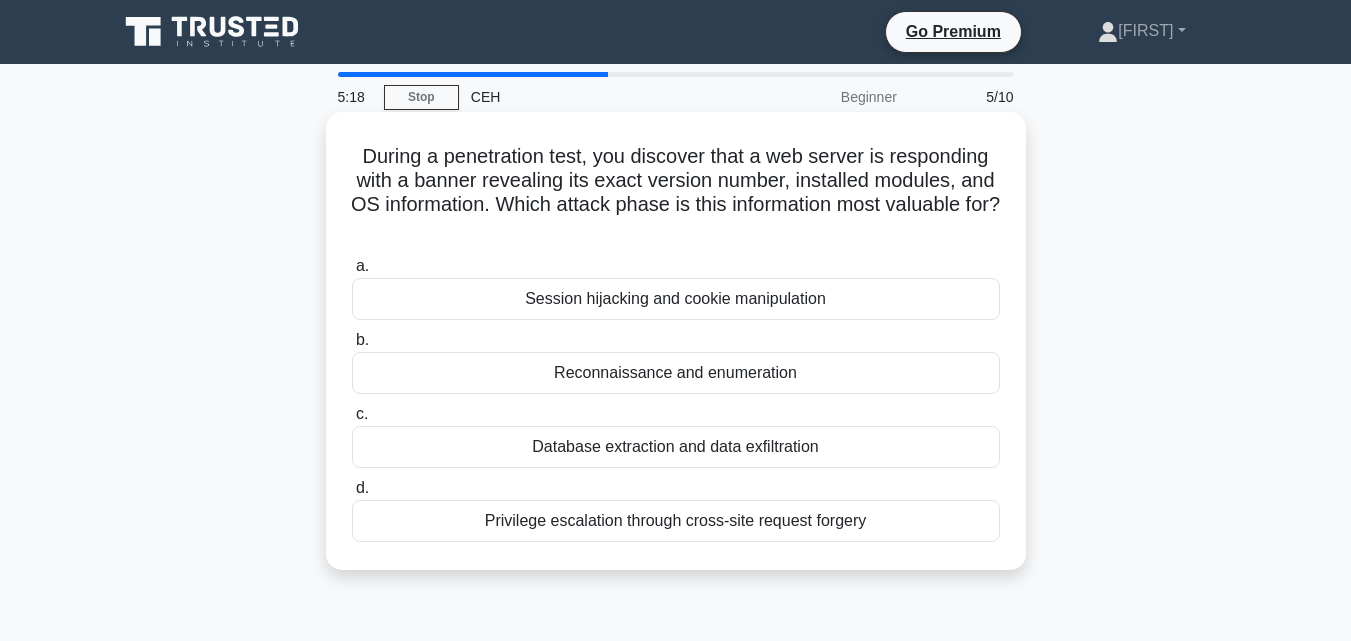 click on "Reconnaissance and enumeration" at bounding box center (676, 373) 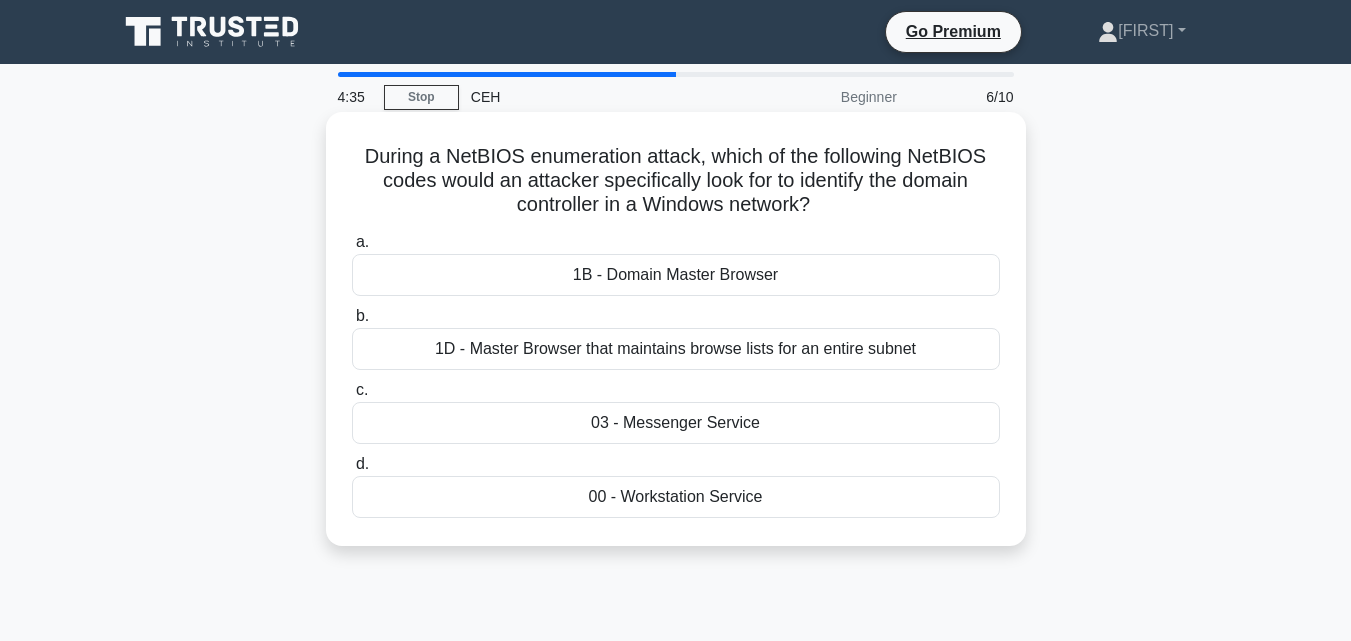 click on "1B - Domain Master Browser" at bounding box center (676, 275) 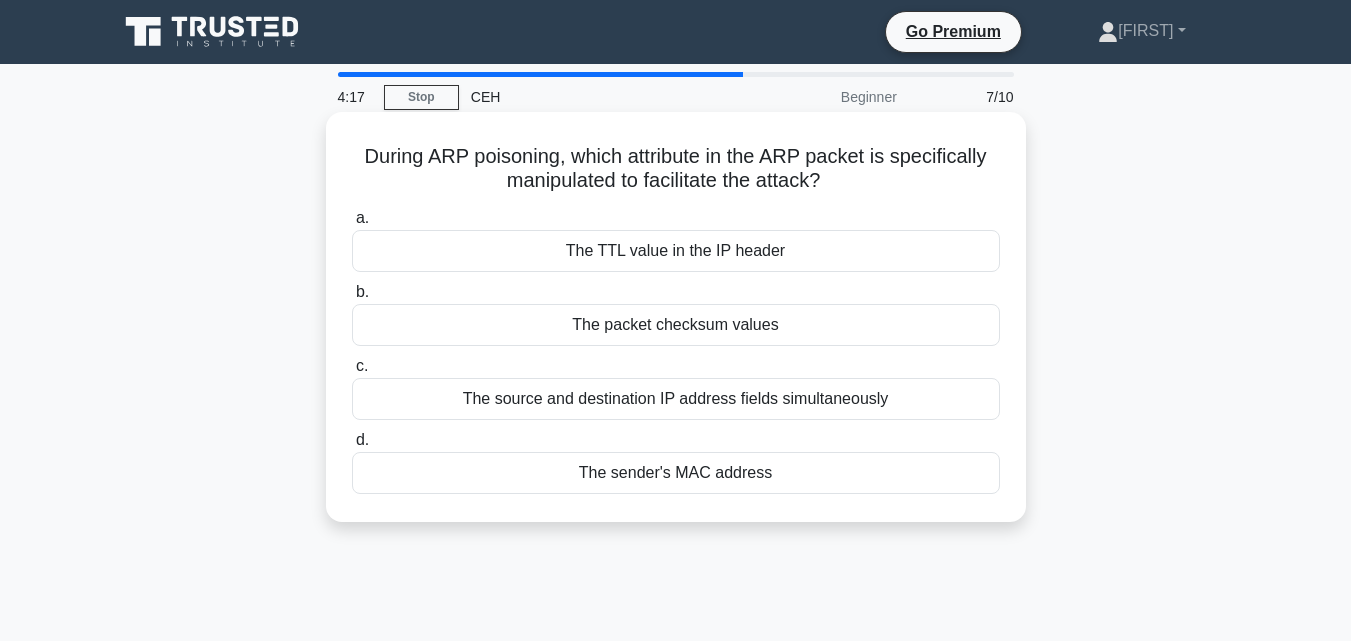 click on "The sender's MAC address" at bounding box center [676, 473] 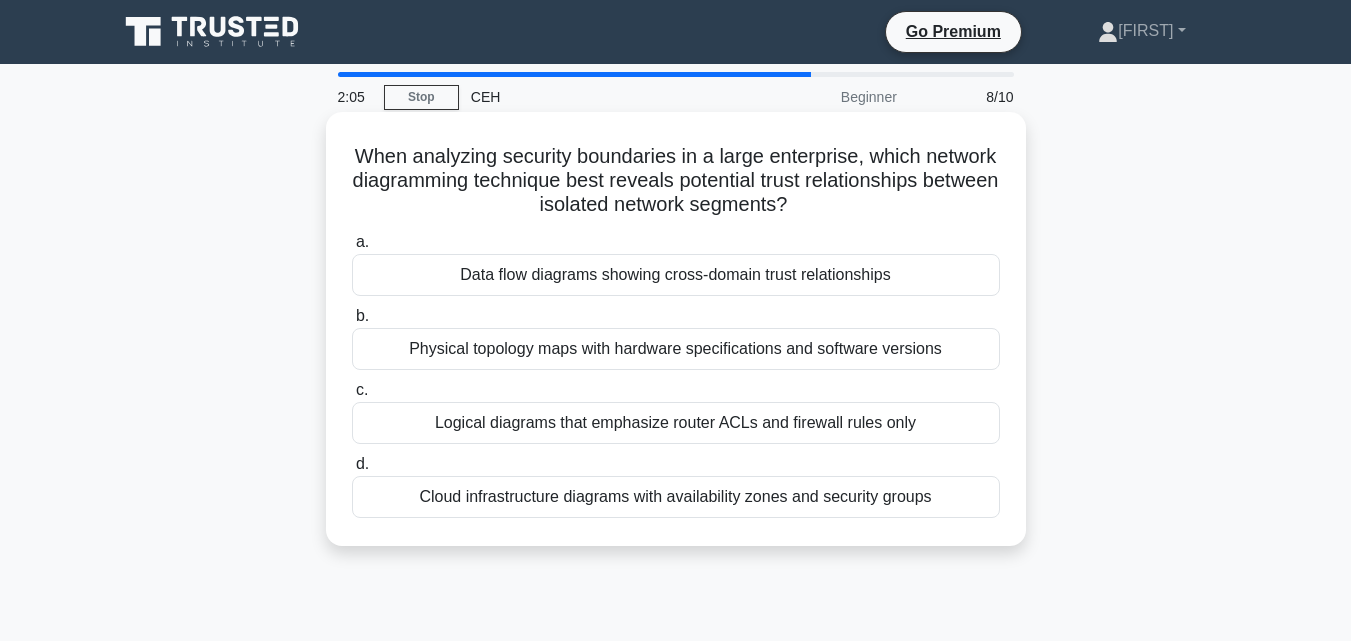 click on "Data flow diagrams showing cross-domain trust relationships" at bounding box center (676, 275) 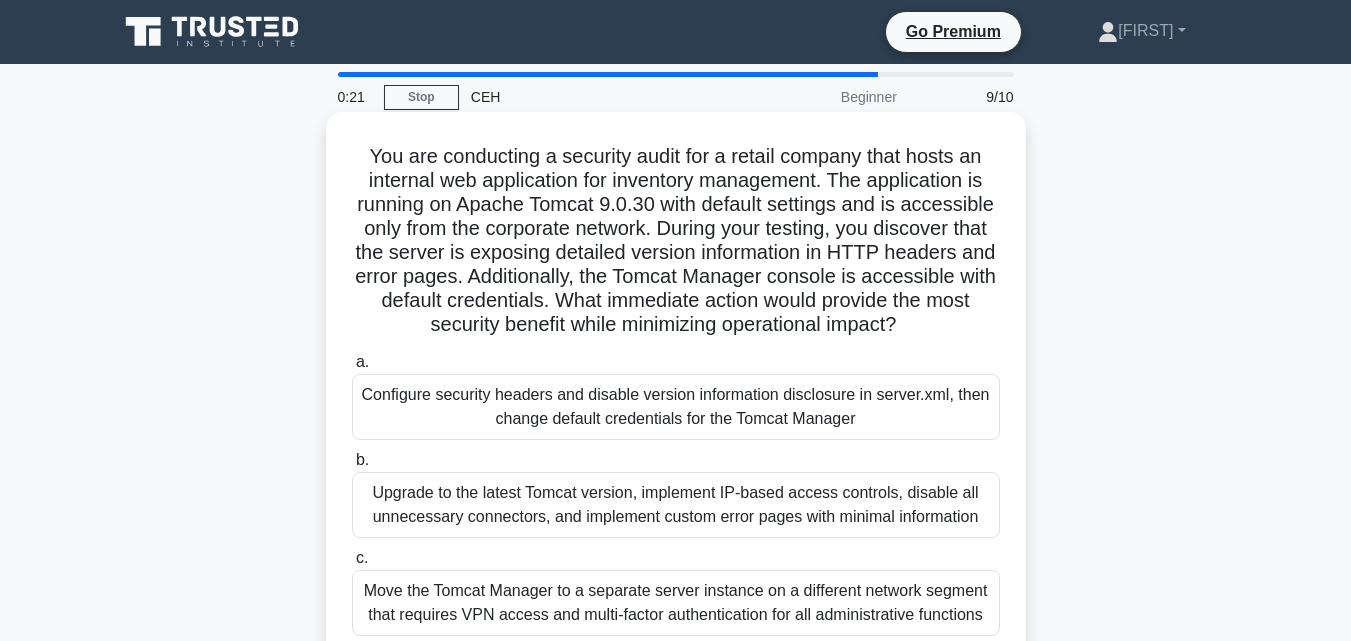 click on "Upgrade to the latest Tomcat version, implement IP-based access controls, disable all unnecessary connectors, and implement custom error pages with minimal information" at bounding box center [676, 505] 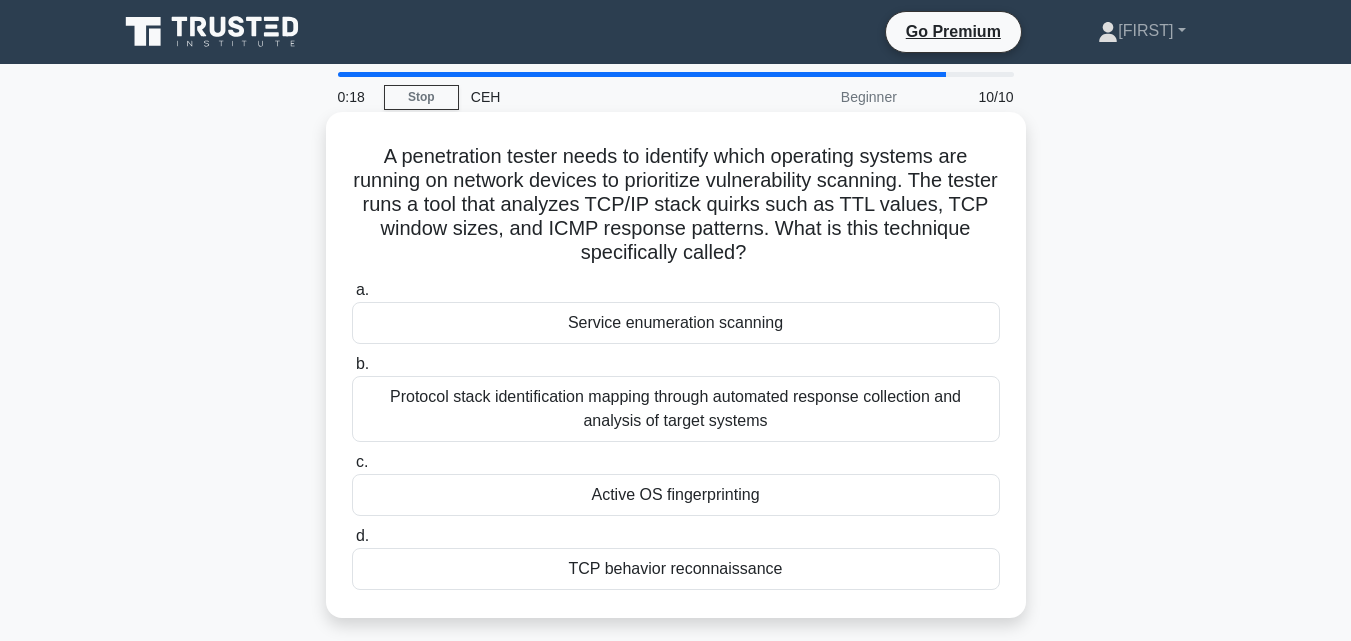 click on "TCP behavior reconnaissance" at bounding box center (676, 569) 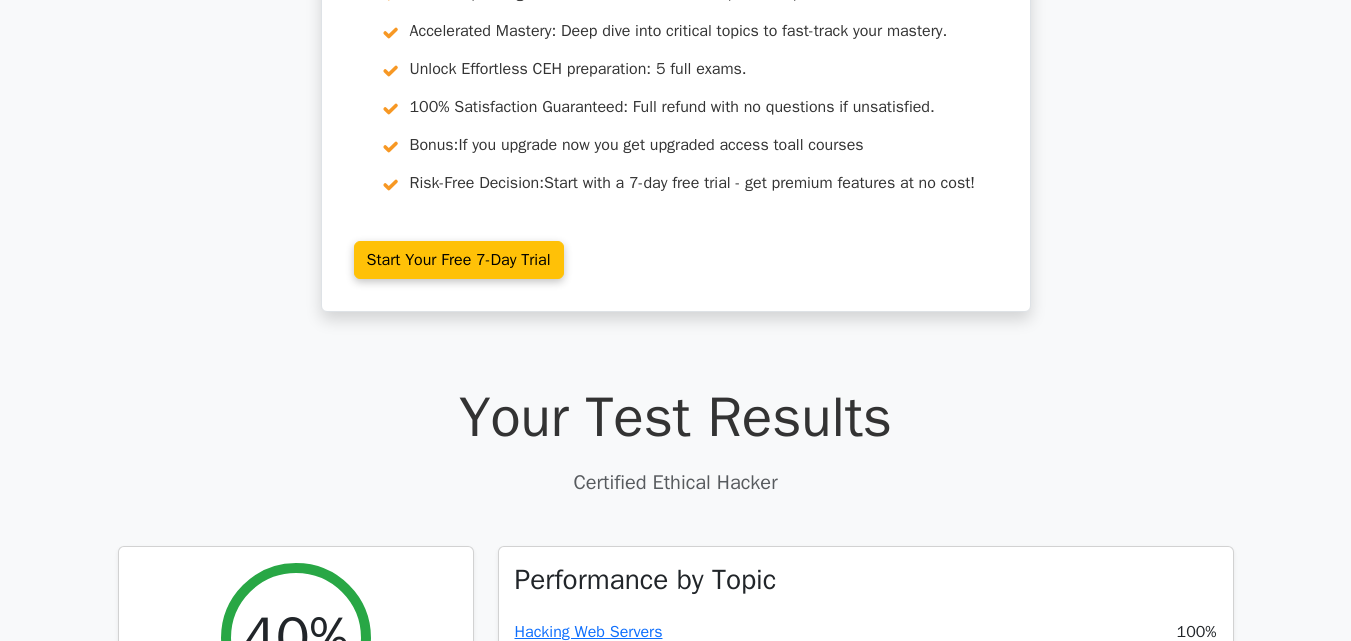 scroll, scrollTop: 0, scrollLeft: 0, axis: both 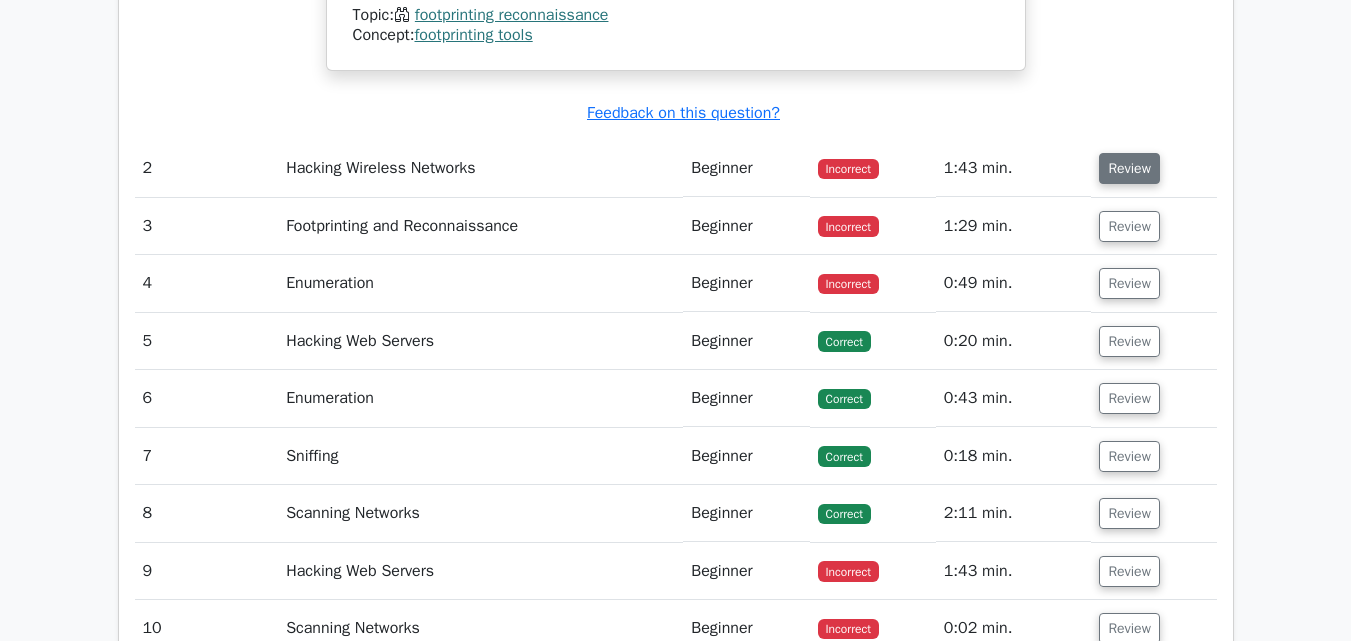 click on "Review" at bounding box center [1129, 168] 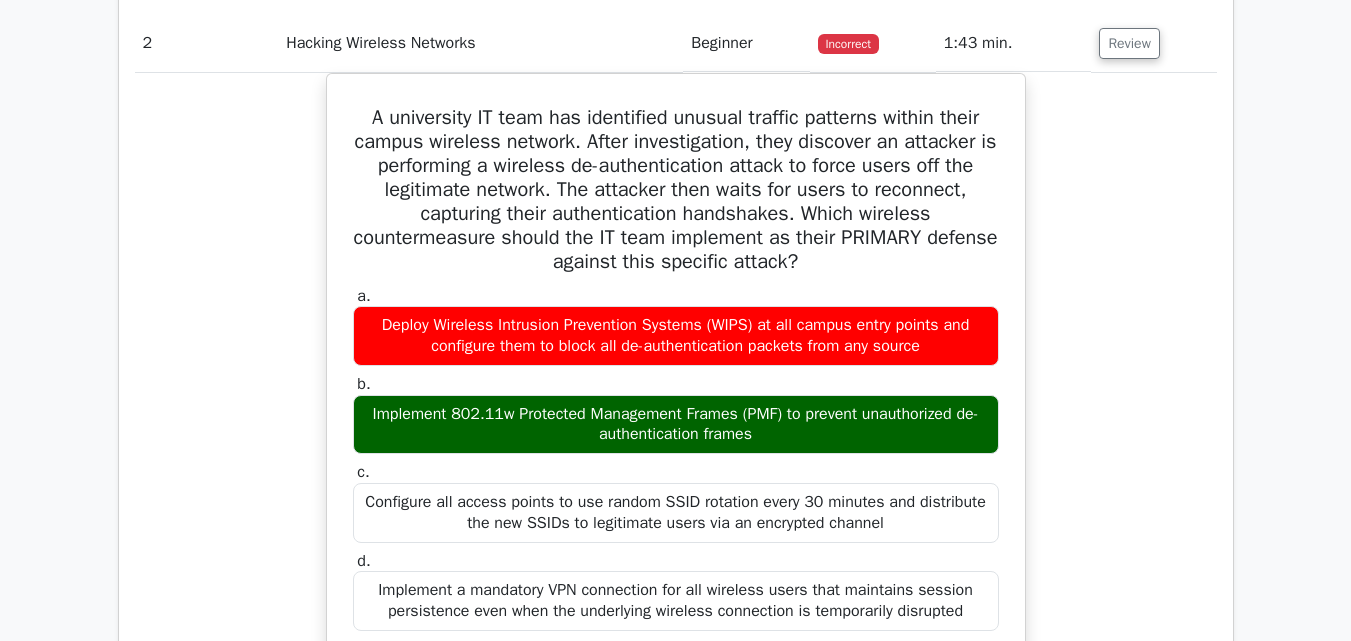 scroll, scrollTop: 2590, scrollLeft: 0, axis: vertical 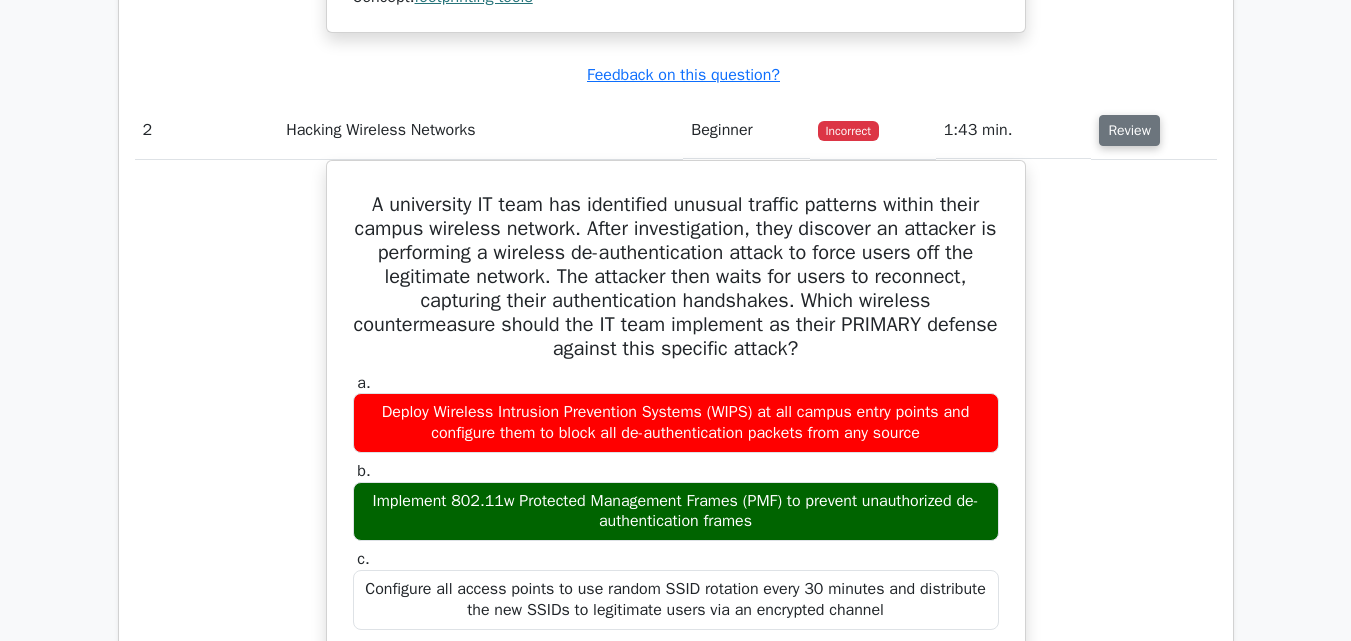 click on "Review" at bounding box center [1129, 130] 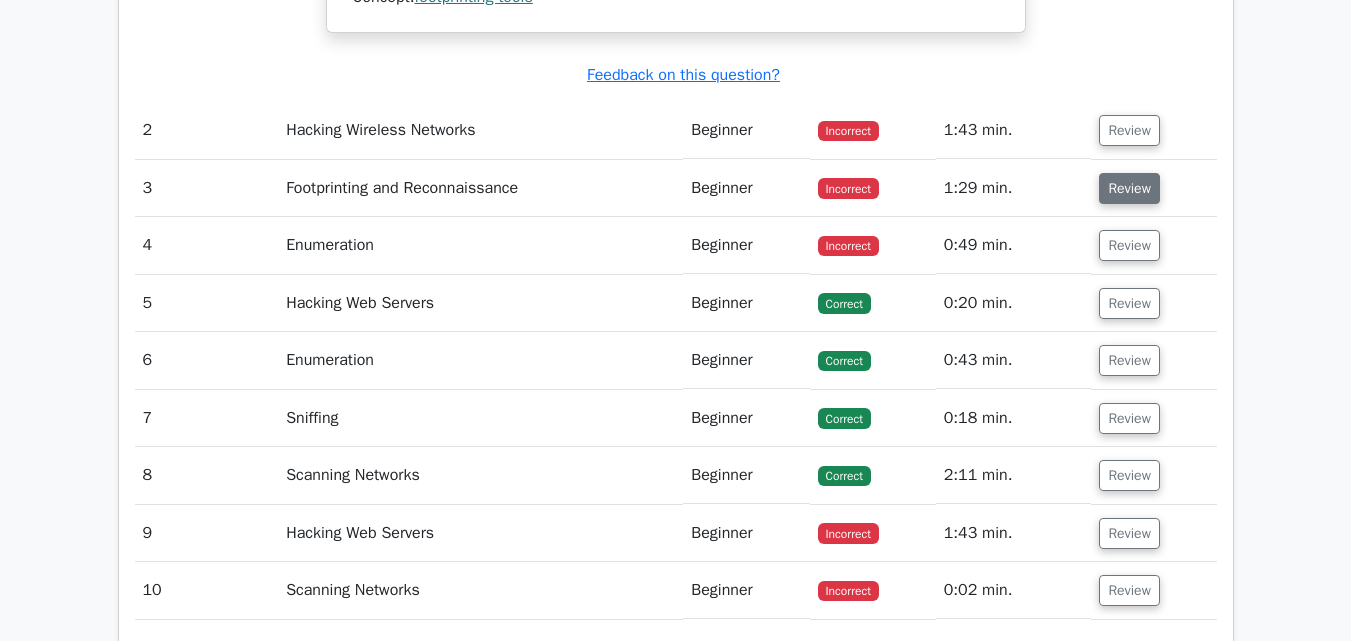 click on "Review" at bounding box center [1129, 188] 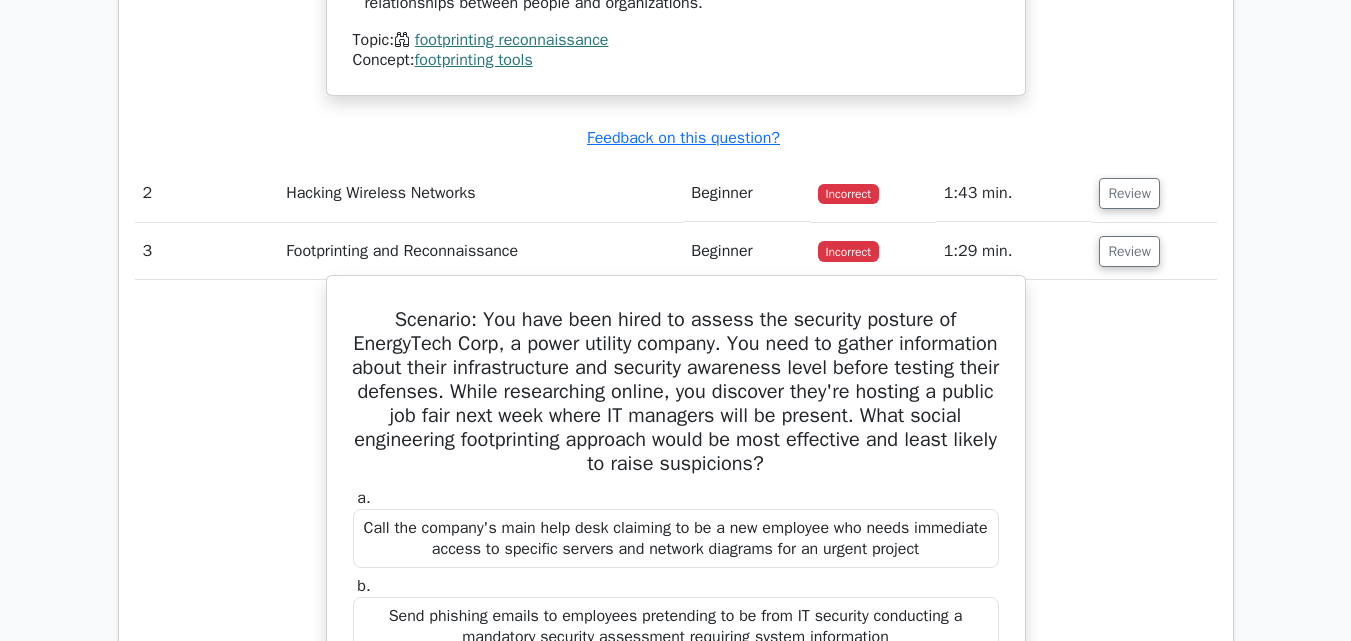 scroll, scrollTop: 2501, scrollLeft: 0, axis: vertical 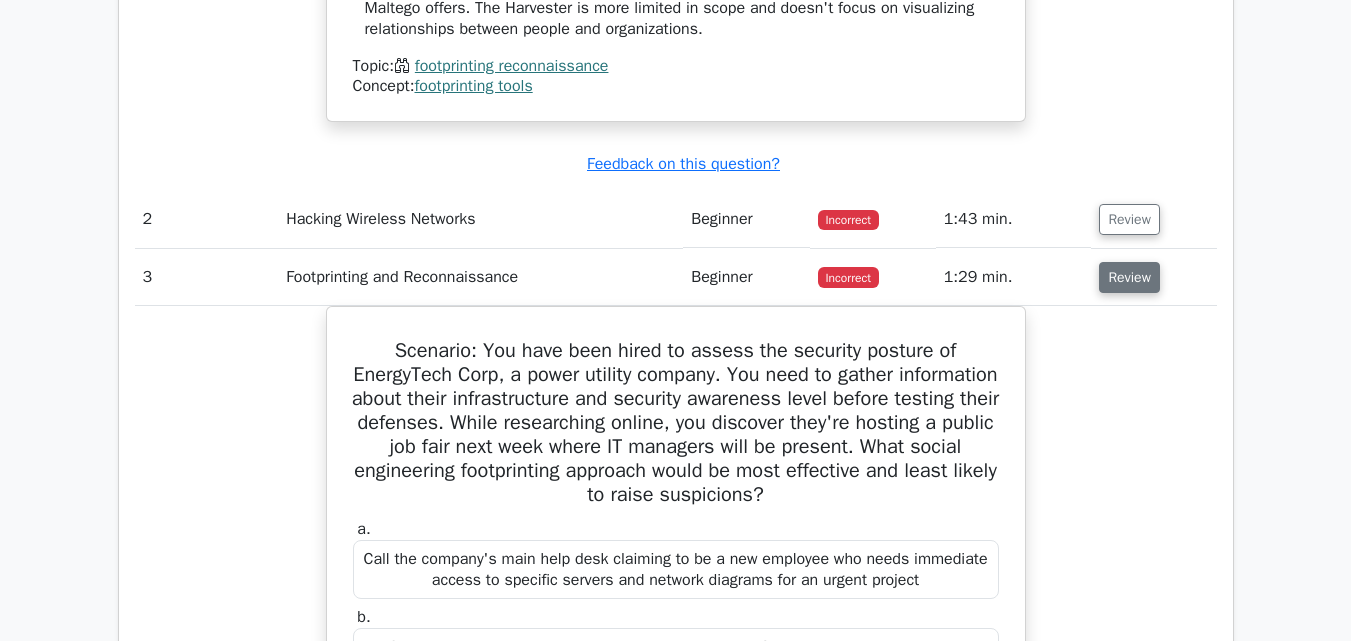 click on "Review" at bounding box center (1129, 277) 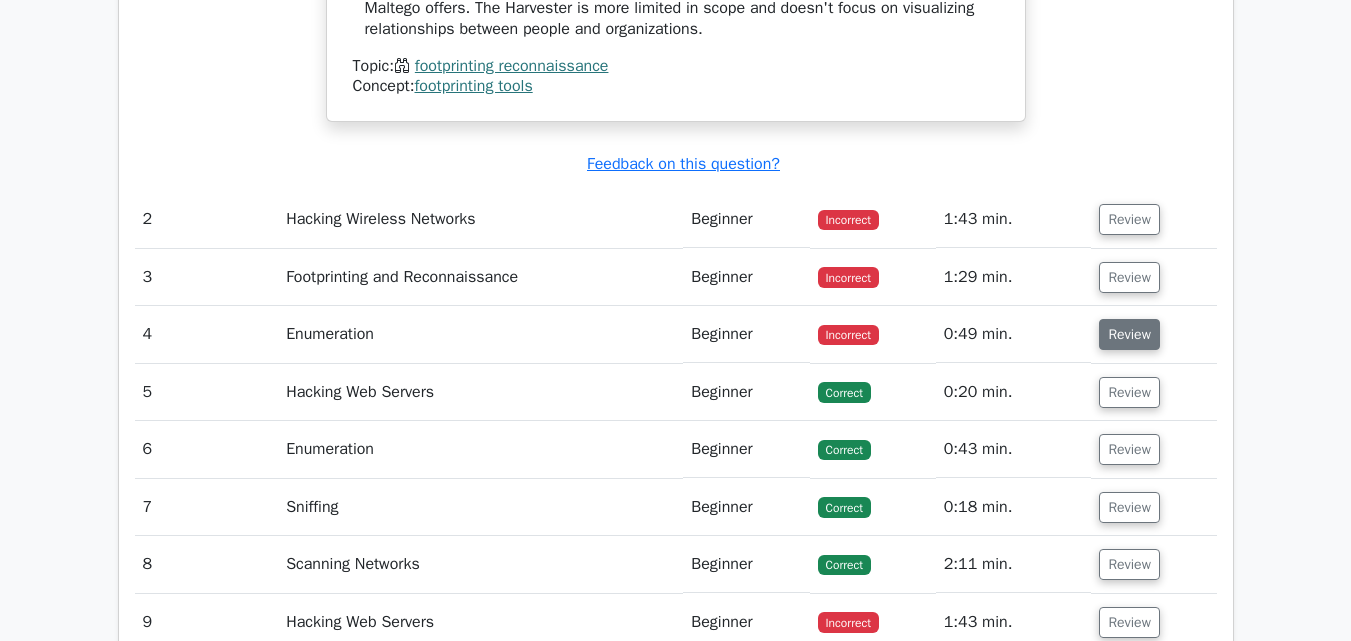 click on "Review" at bounding box center [1129, 334] 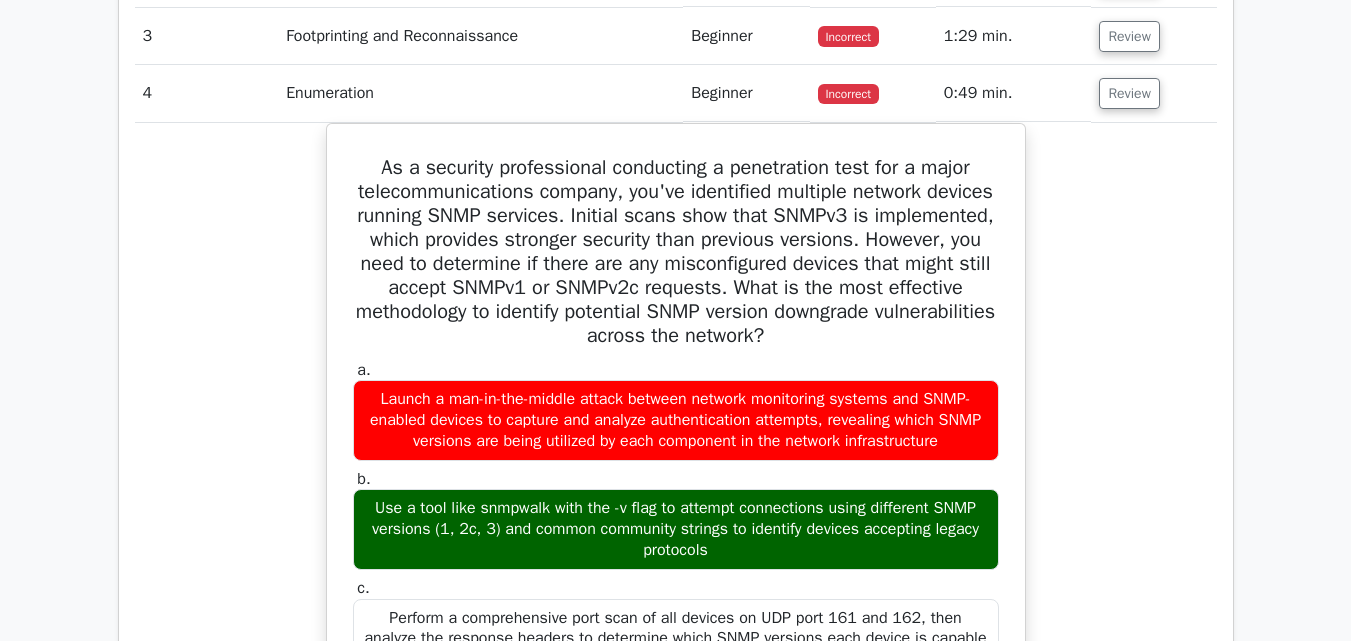 scroll, scrollTop: 2749, scrollLeft: 0, axis: vertical 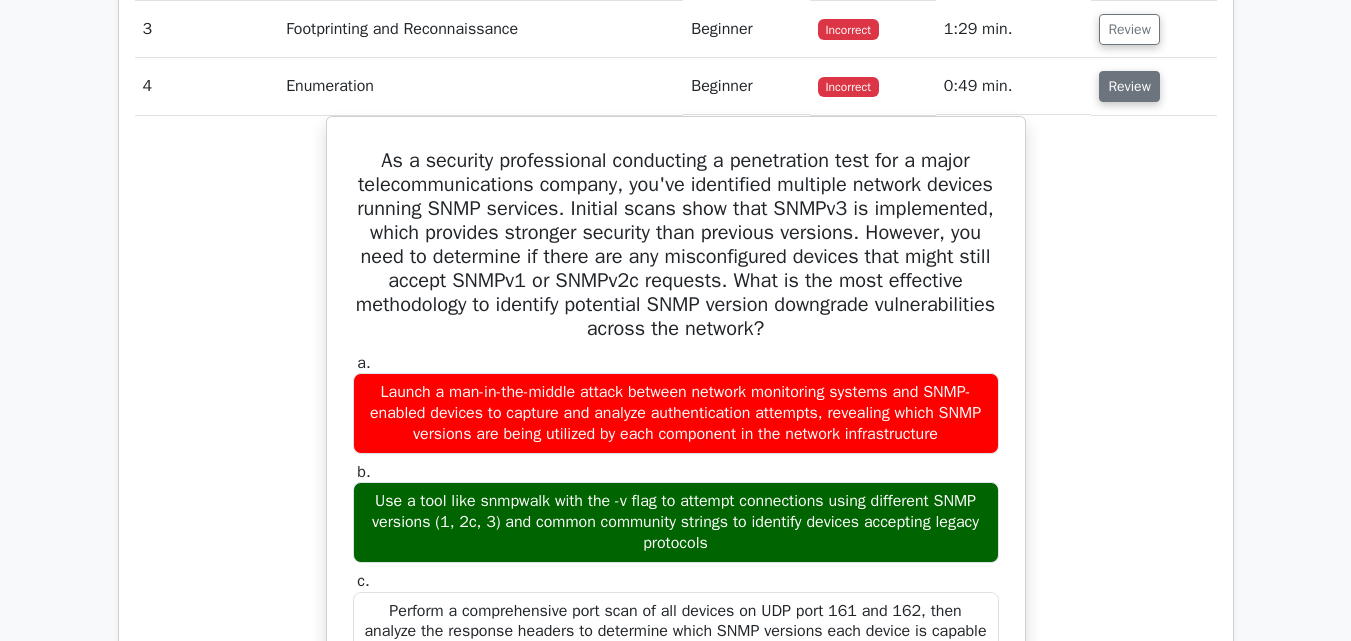 click on "Review" at bounding box center [1129, 86] 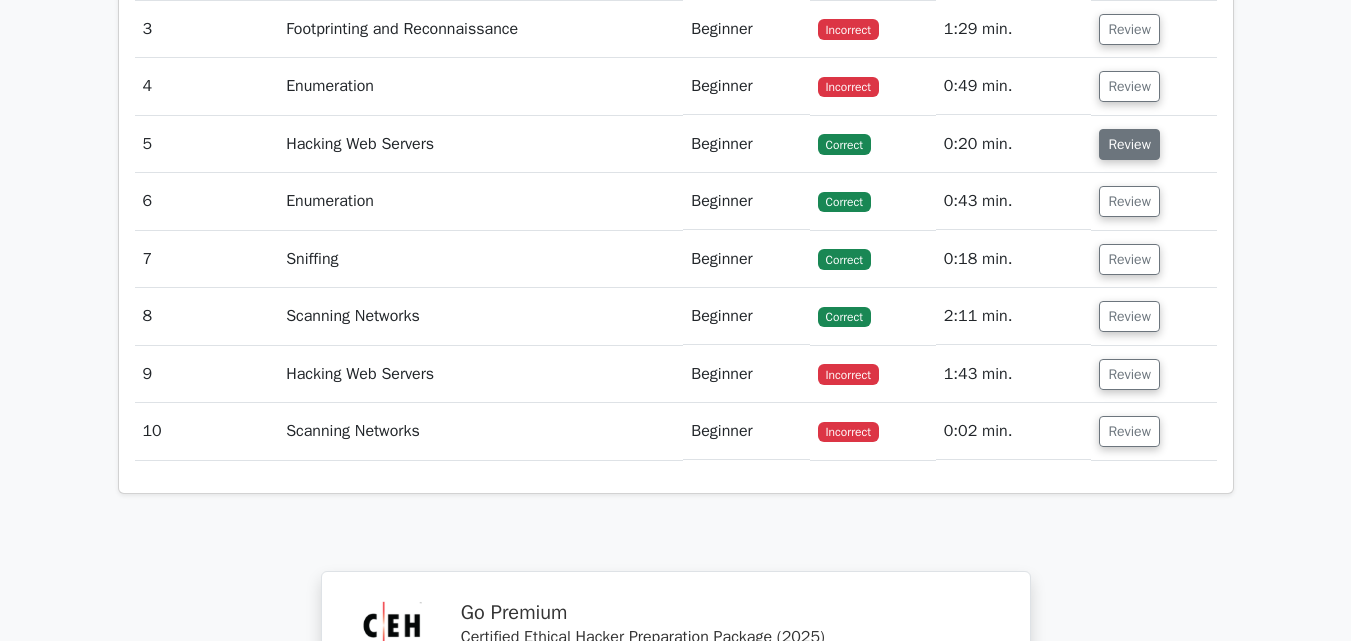 click on "Review" at bounding box center (1129, 144) 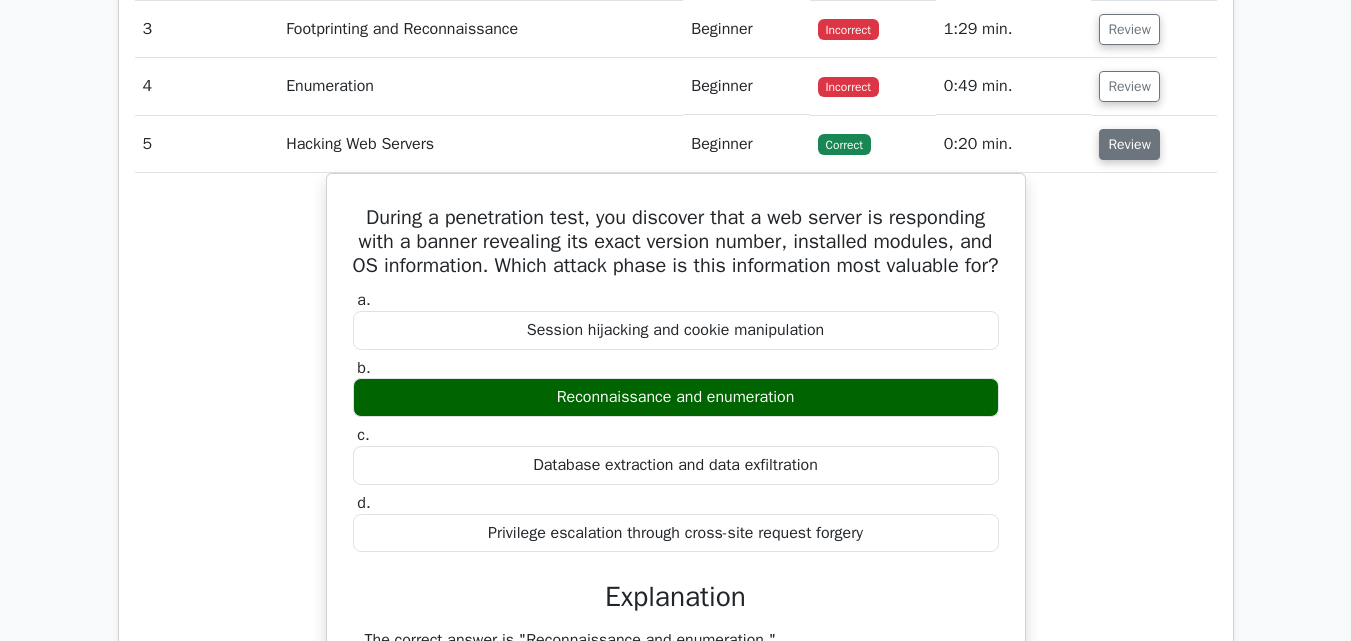 click on "Review" at bounding box center [1129, 144] 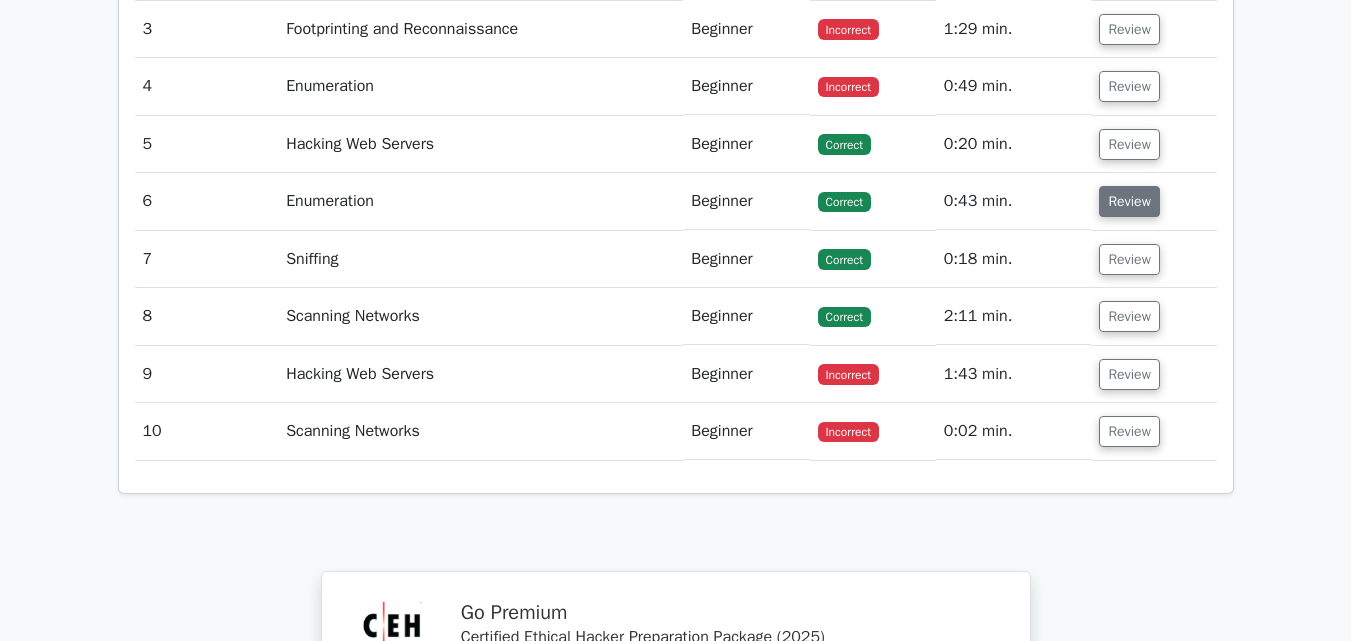 click on "Review" at bounding box center [1129, 201] 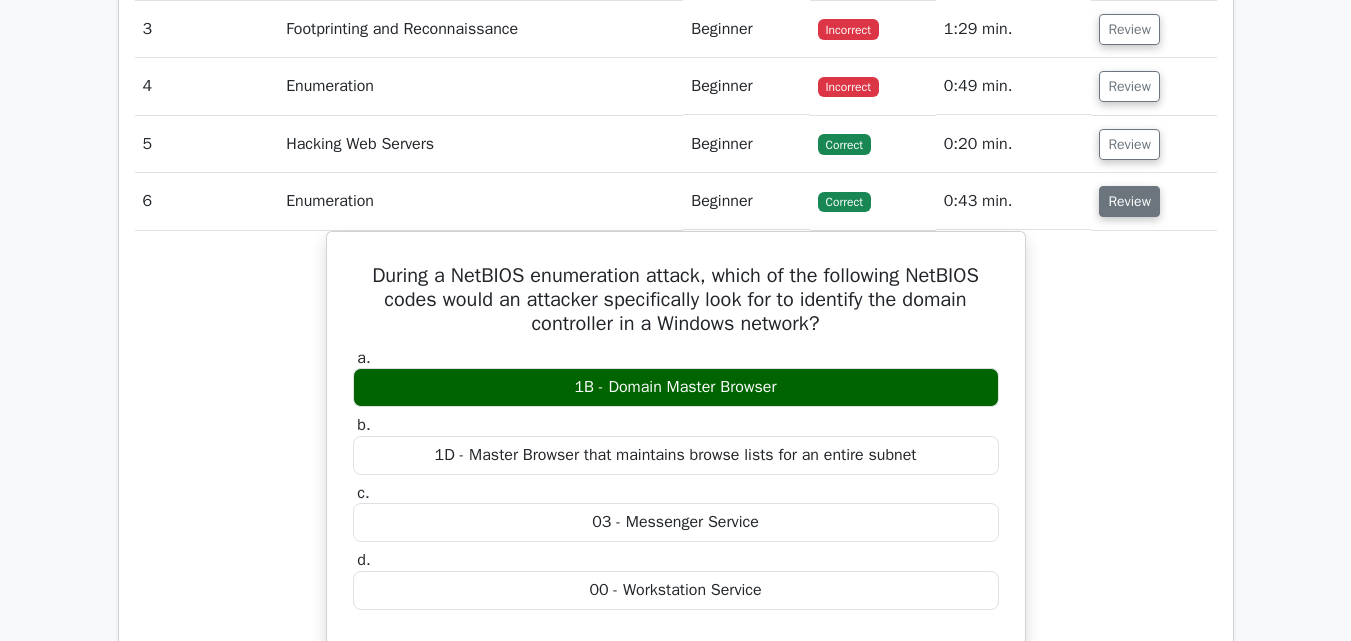 click on "Review" at bounding box center [1129, 201] 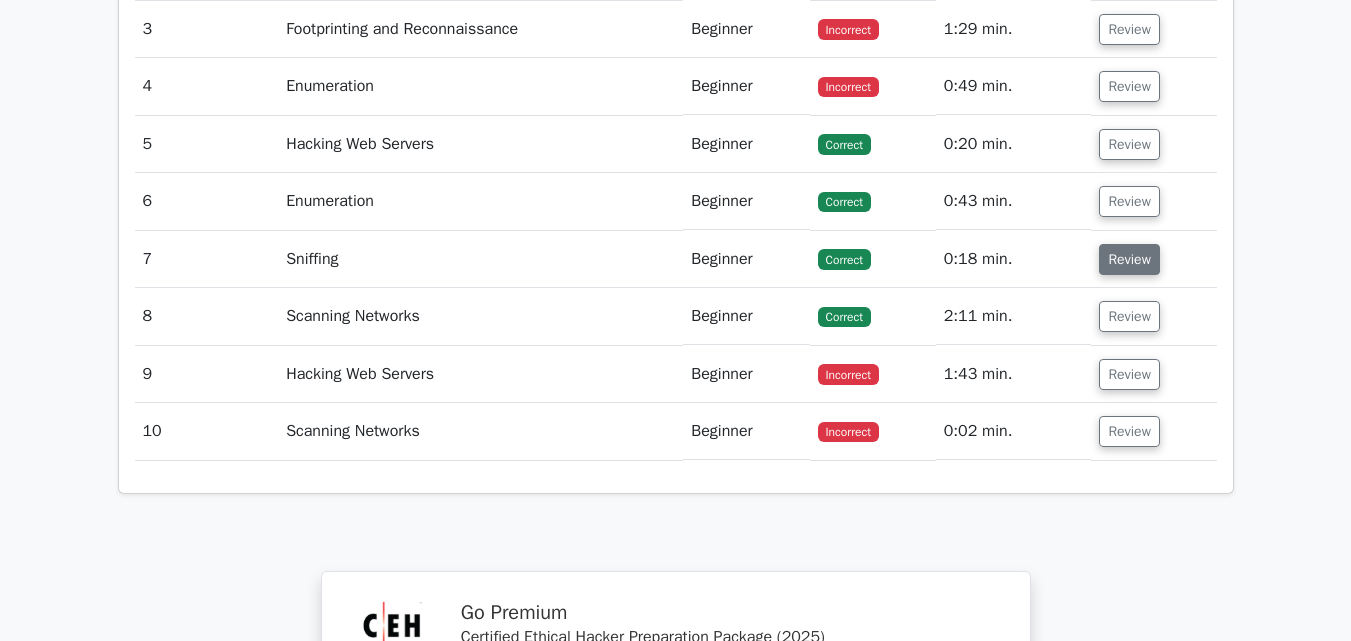click on "Review" at bounding box center (1129, 259) 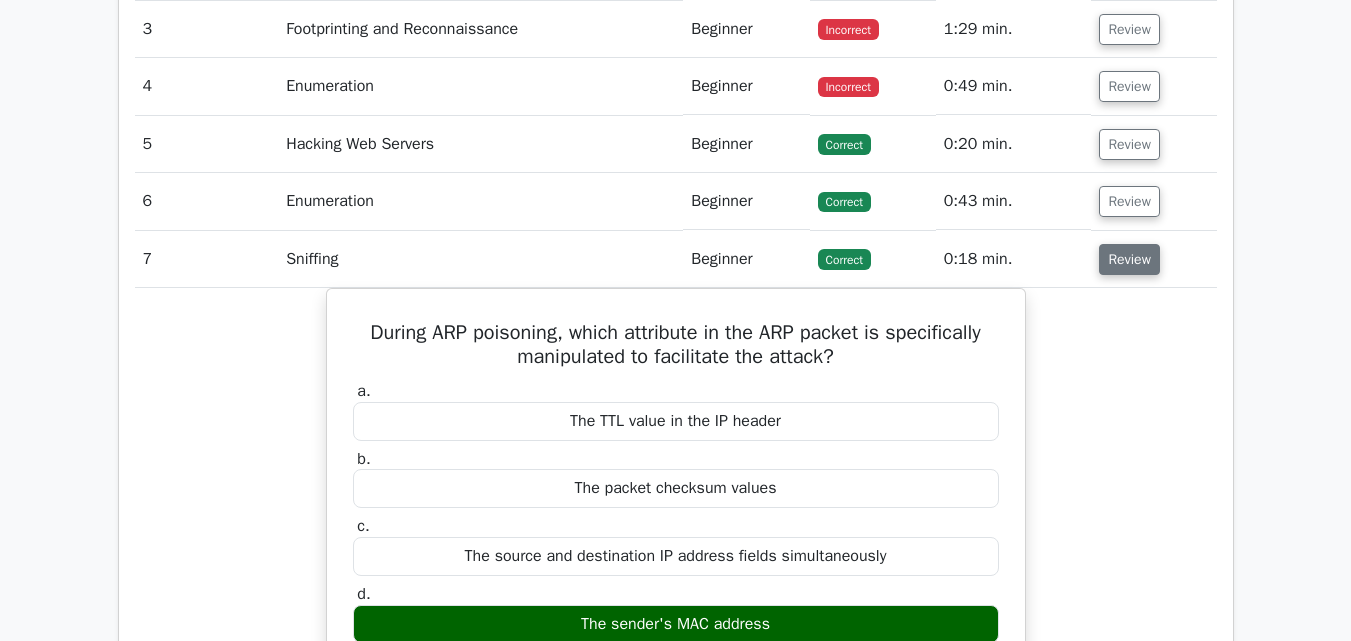 click on "Review" at bounding box center (1129, 259) 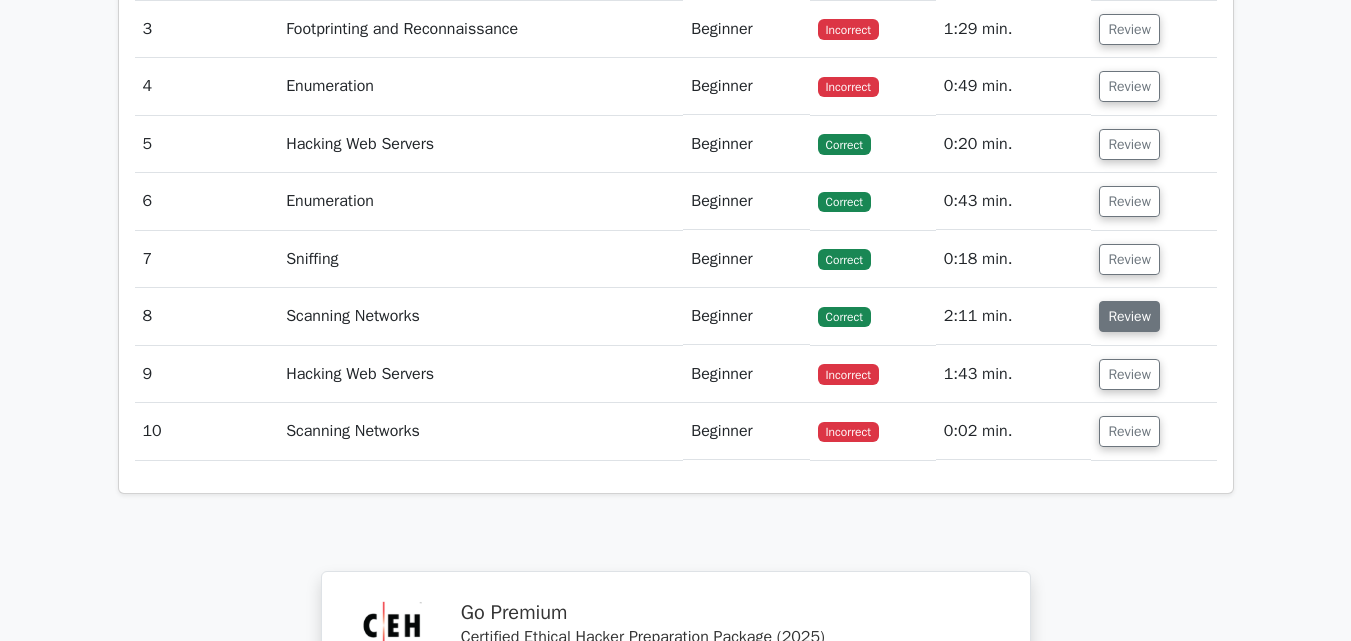 click on "Review" at bounding box center (1129, 316) 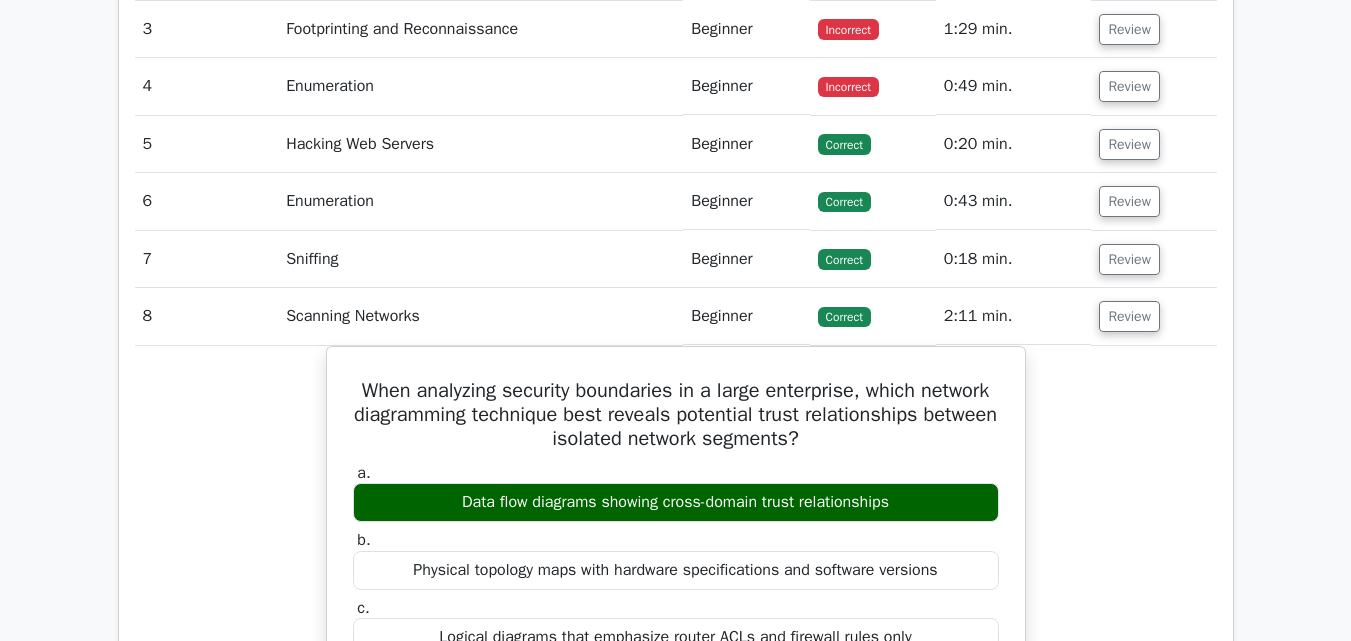 click on "Review" at bounding box center (1153, 316) 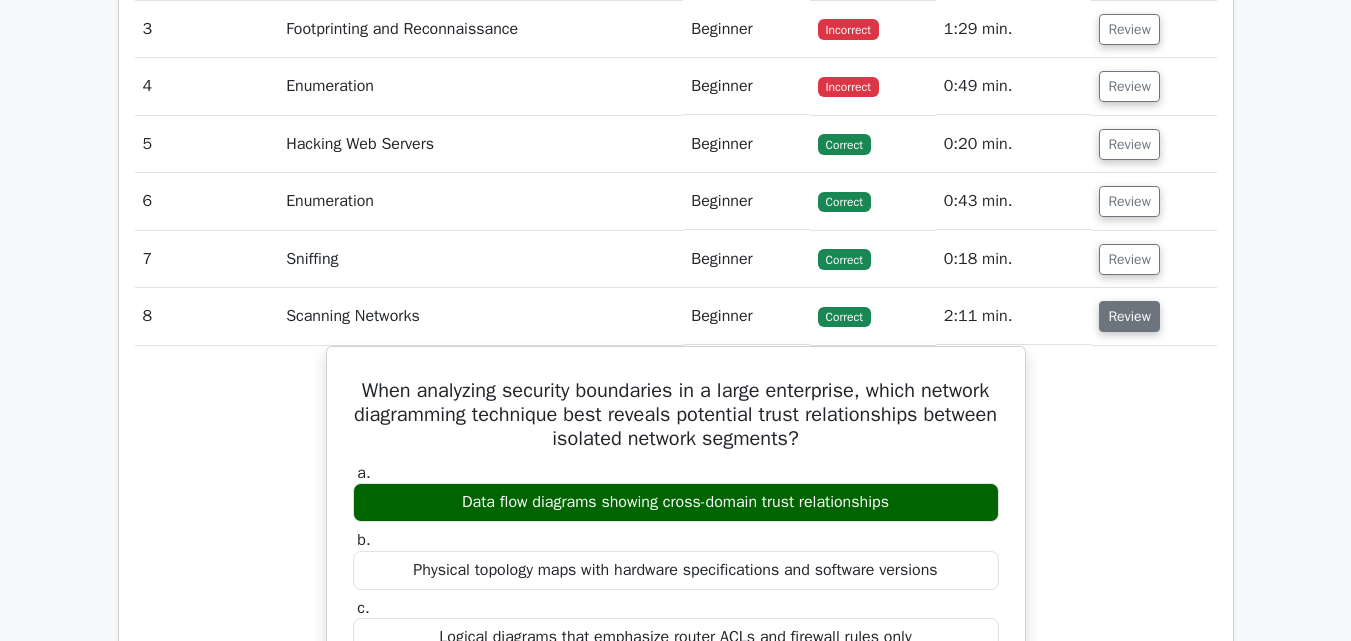 click on "Review" at bounding box center (1129, 316) 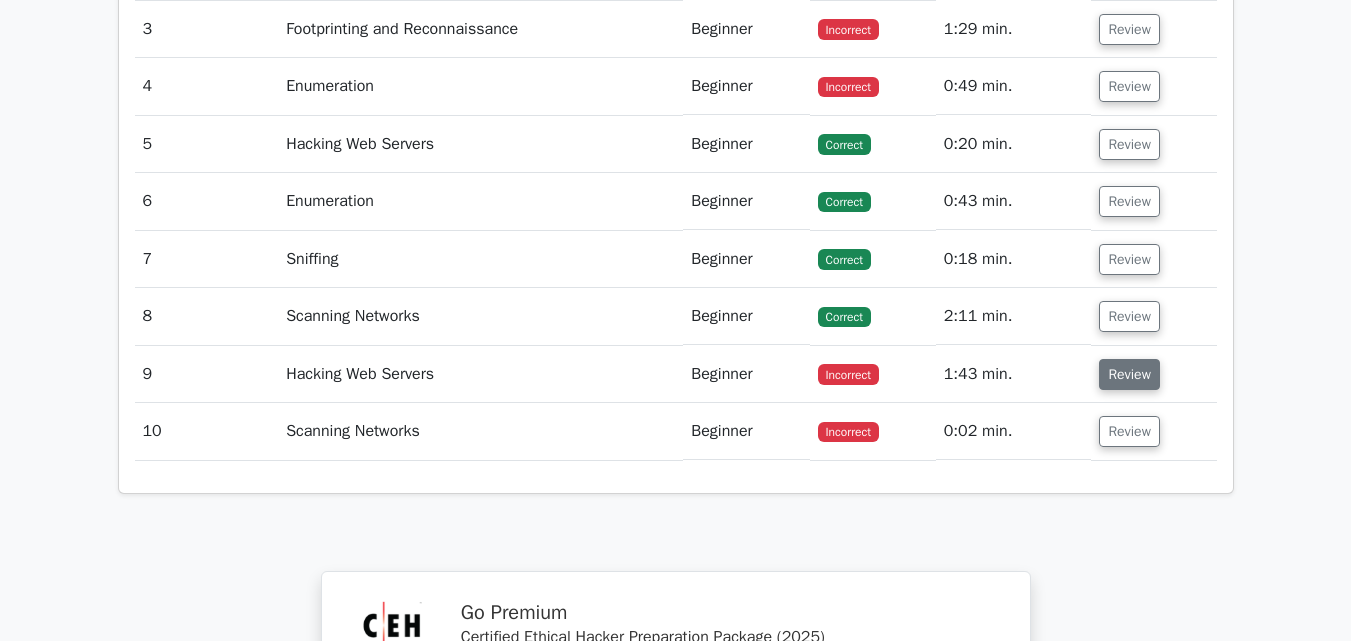 click on "Review" at bounding box center [1129, 374] 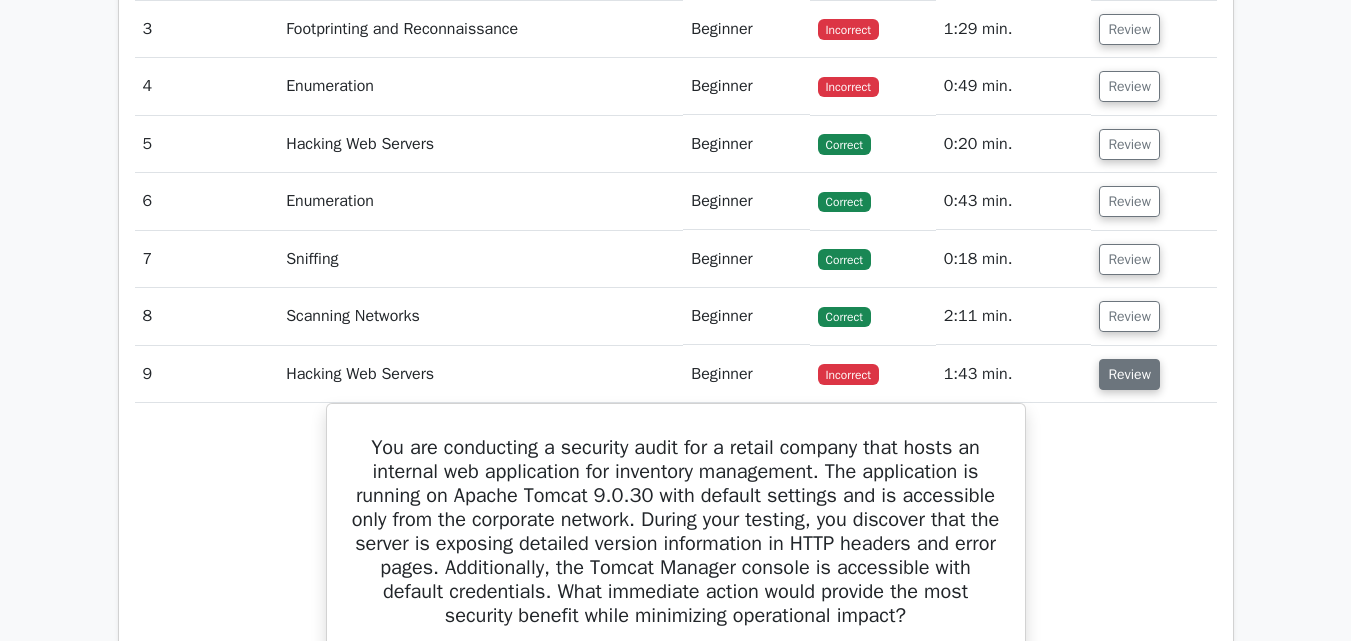 click on "Review" at bounding box center (1129, 374) 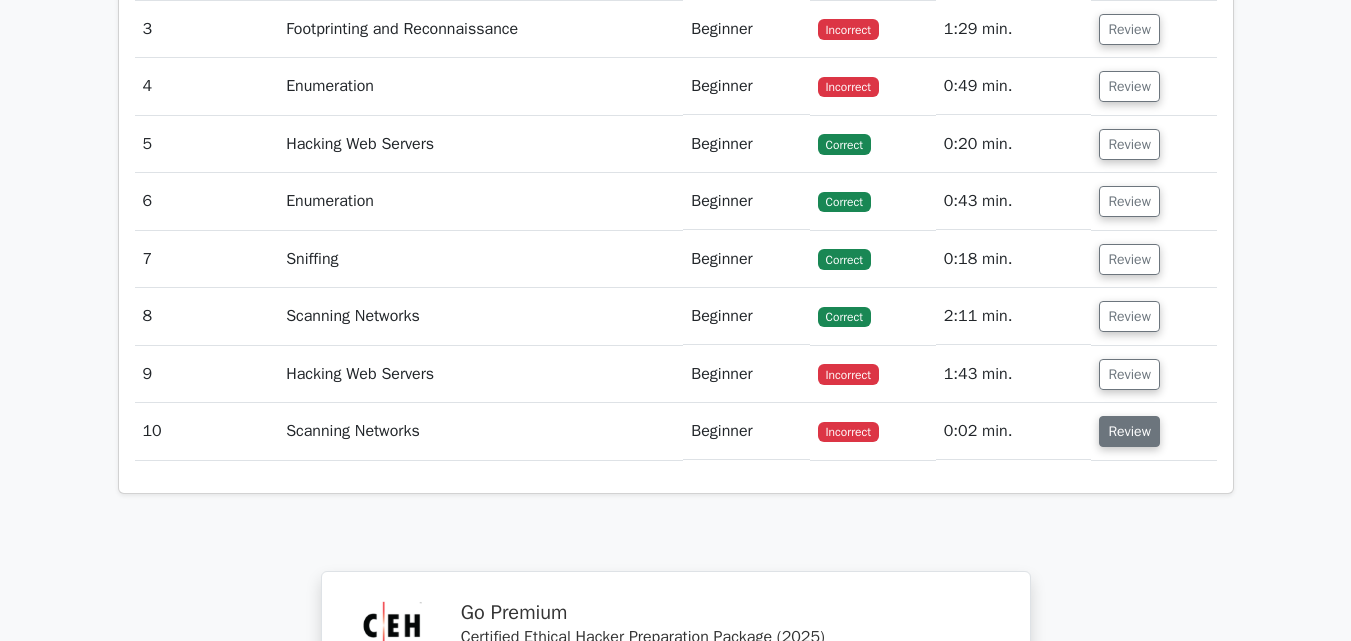 click on "Review" at bounding box center [1129, 431] 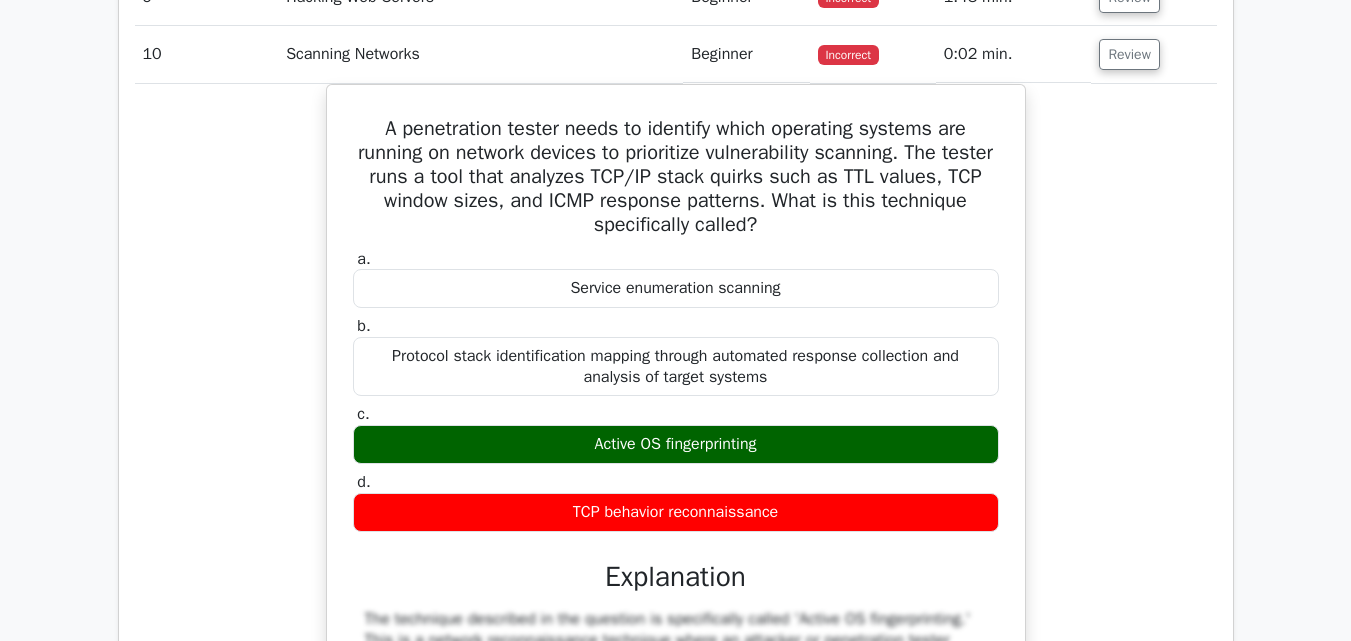 scroll, scrollTop: 3105, scrollLeft: 0, axis: vertical 